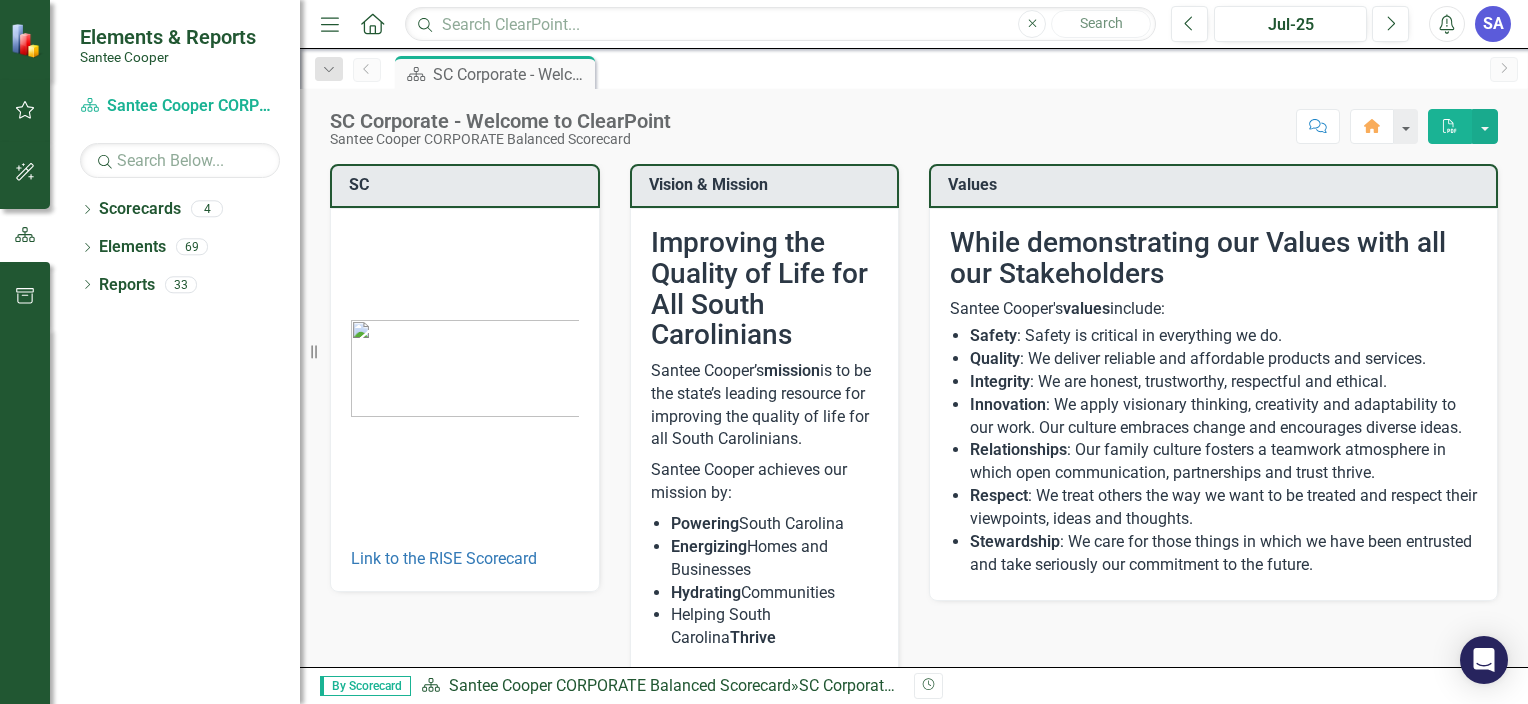 scroll, scrollTop: 0, scrollLeft: 0, axis: both 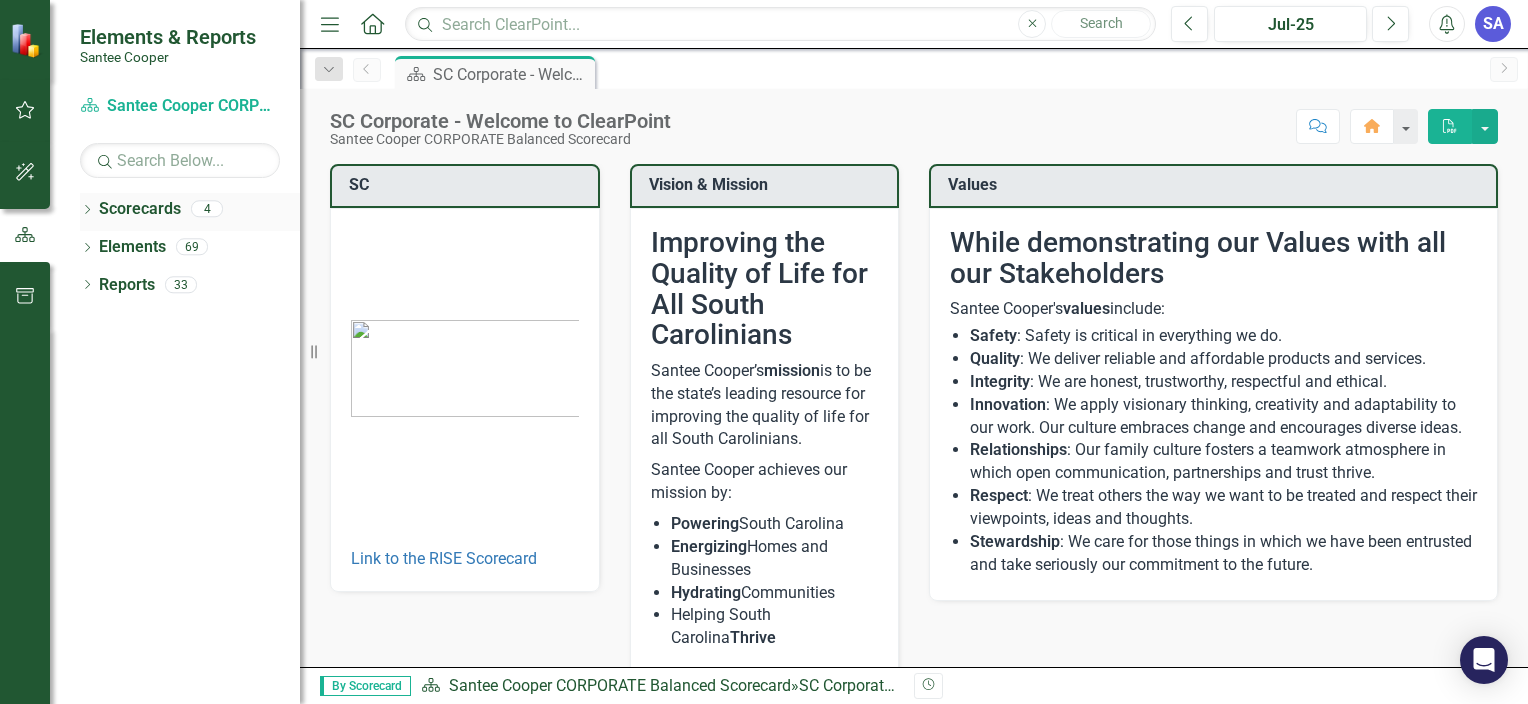 click on "Scorecards" at bounding box center (140, 209) 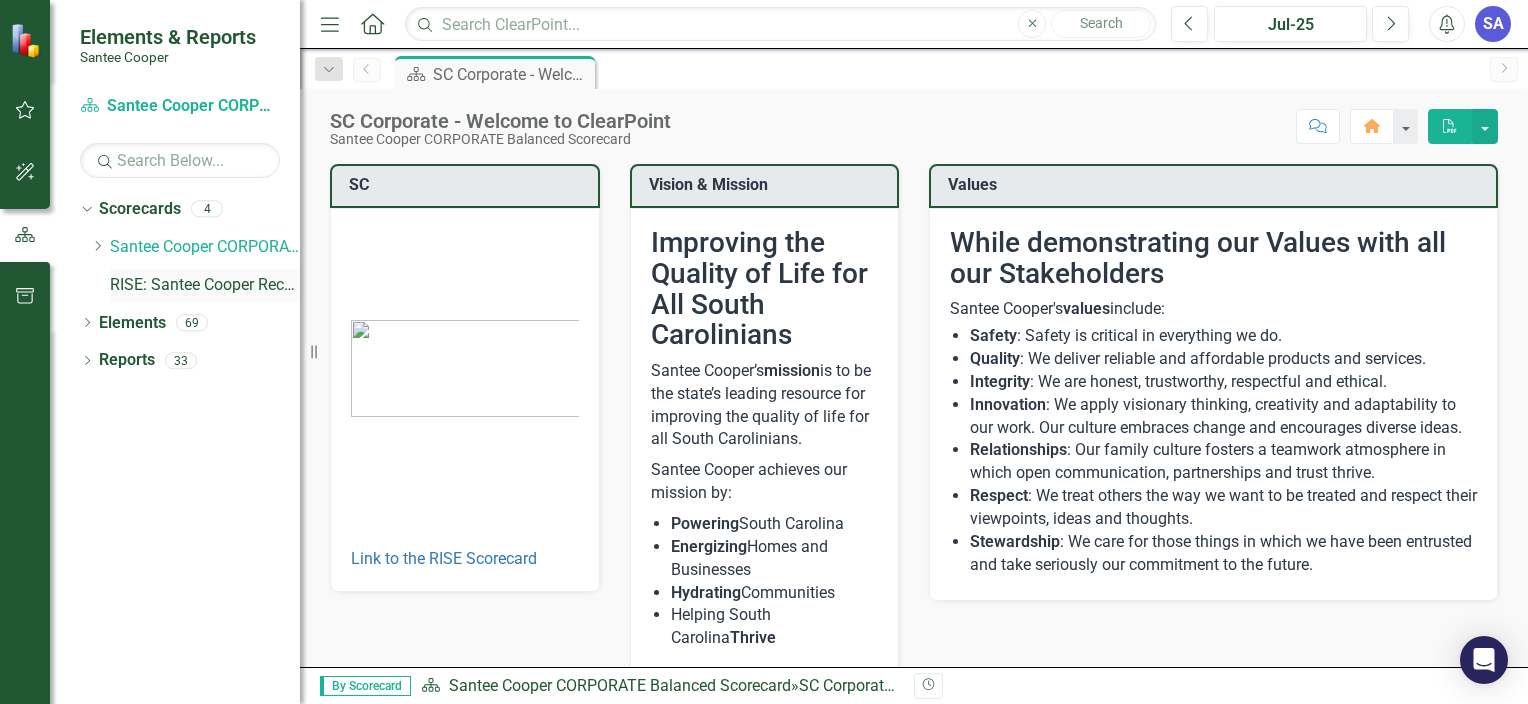 click on "RISE:  Santee Cooper Recognizing Innovation, Safety and Excellence" at bounding box center [205, 285] 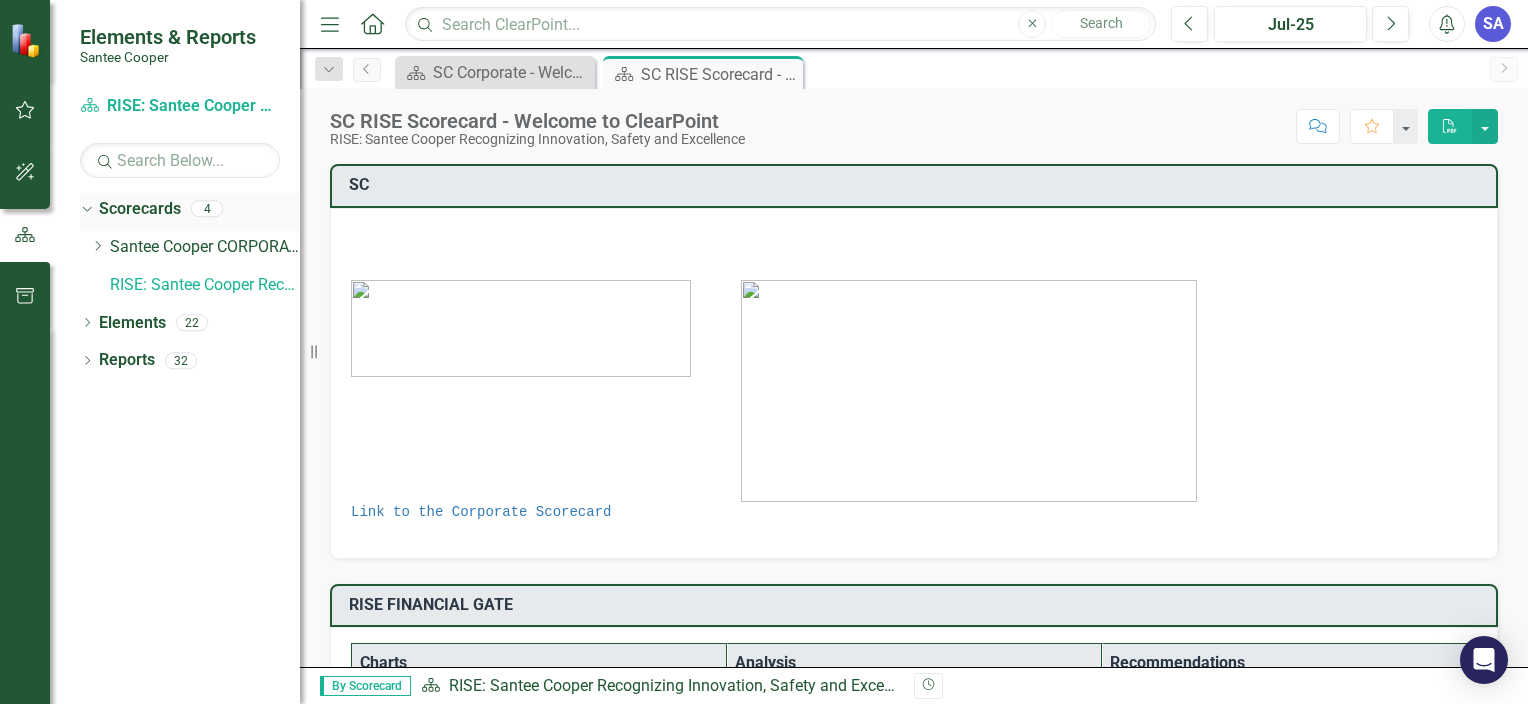 click on "Scorecards" at bounding box center [140, 209] 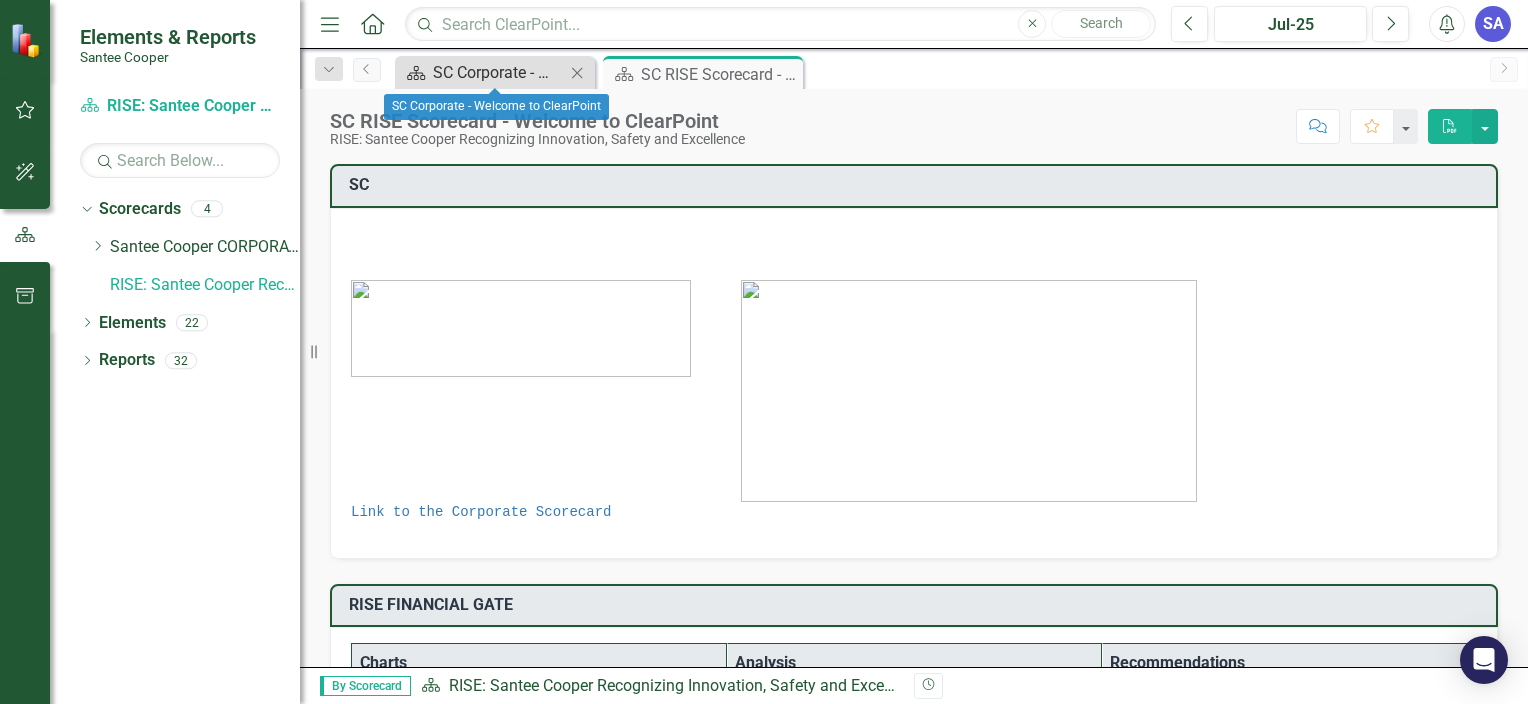 click on "SC Corporate - Welcome to ClearPoint" at bounding box center [499, 72] 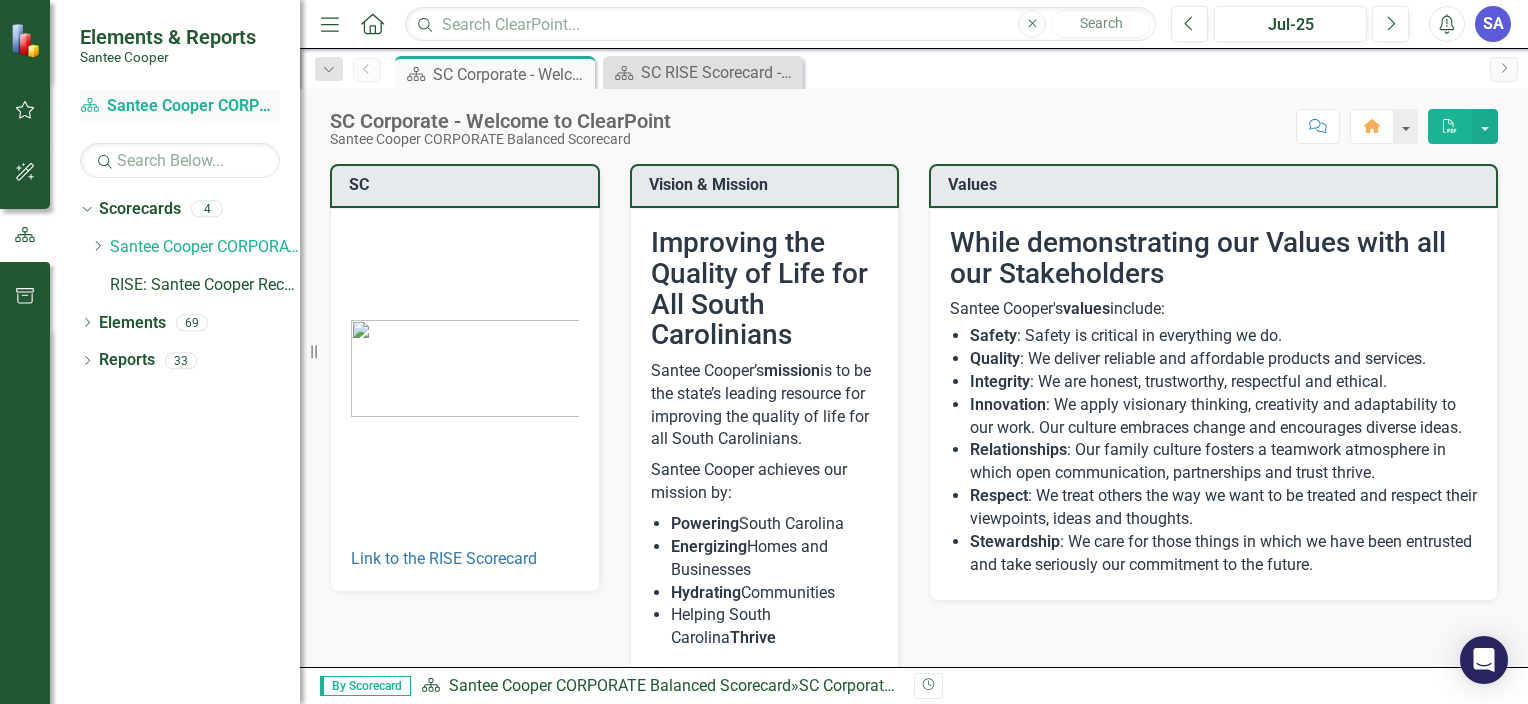 click on "Scorecard Santee Cooper CORPORATE Balanced Scorecard" at bounding box center (180, 106) 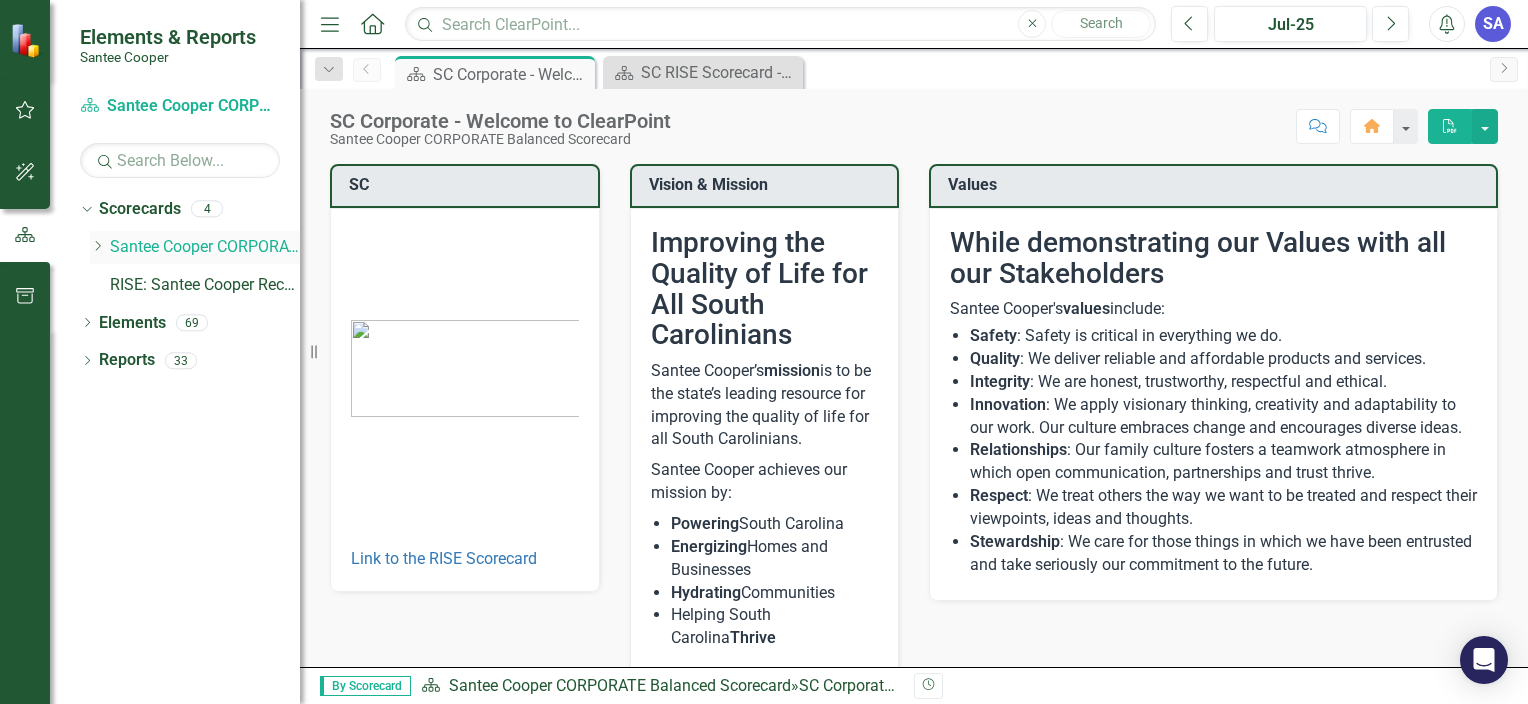 click on "Santee Cooper CORPORATE Balanced Scorecard" at bounding box center (205, 247) 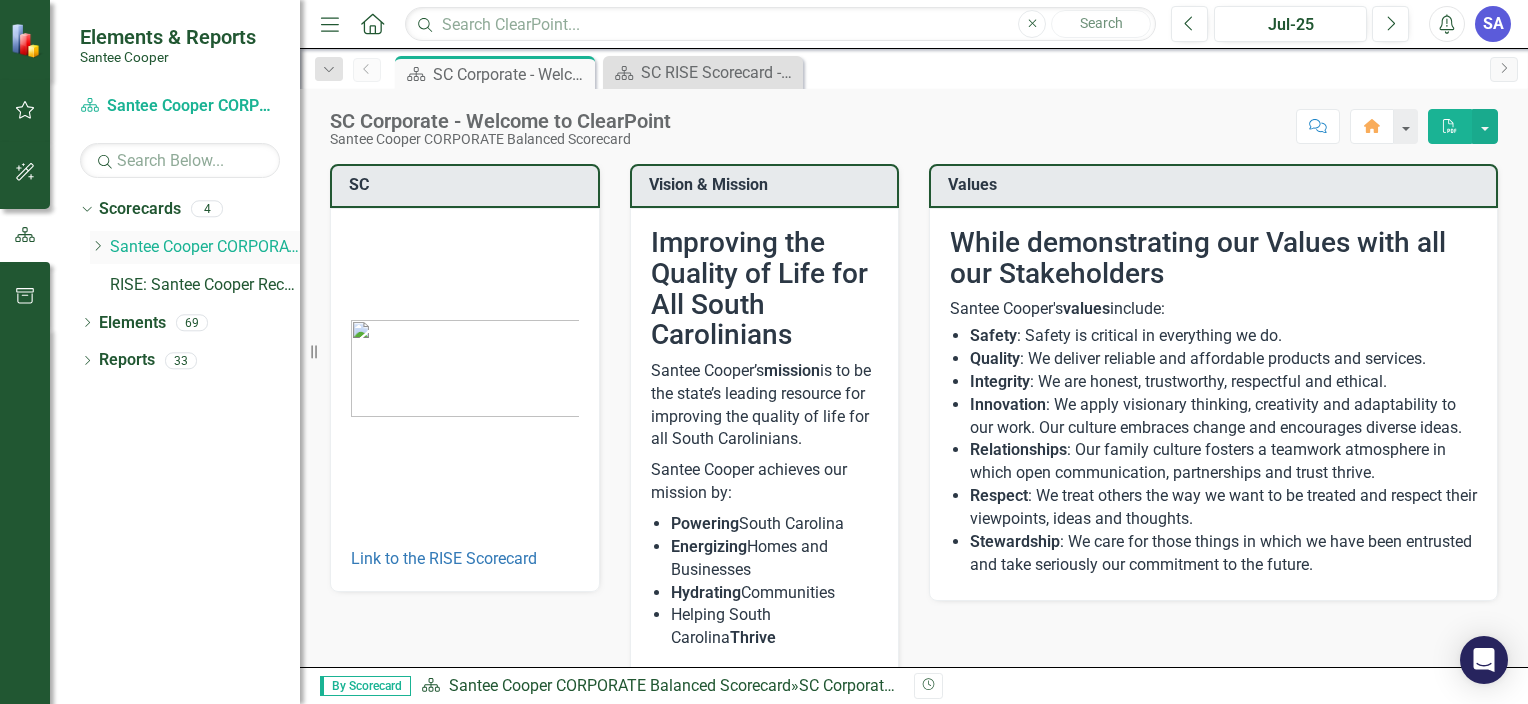 click on "Dropdown" 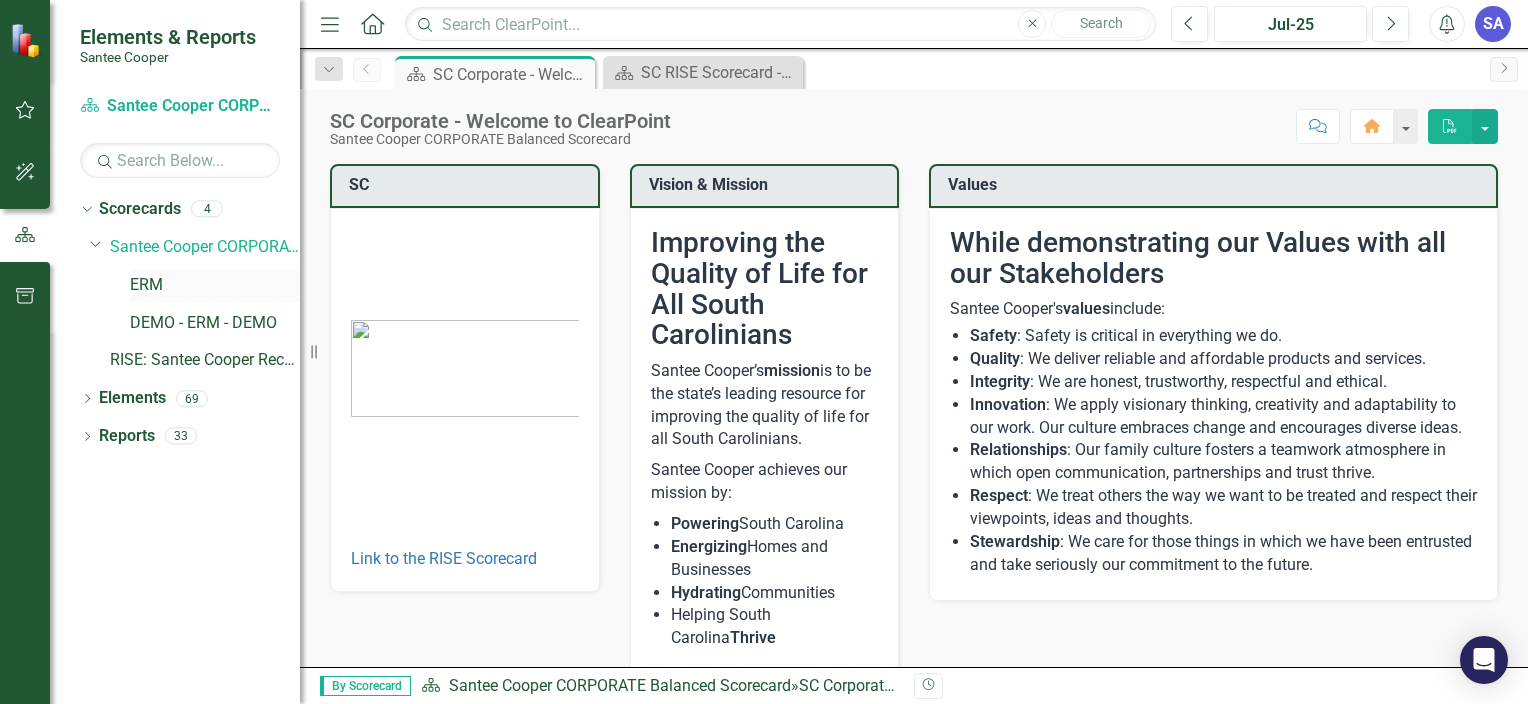 click on "ERM" at bounding box center [215, 285] 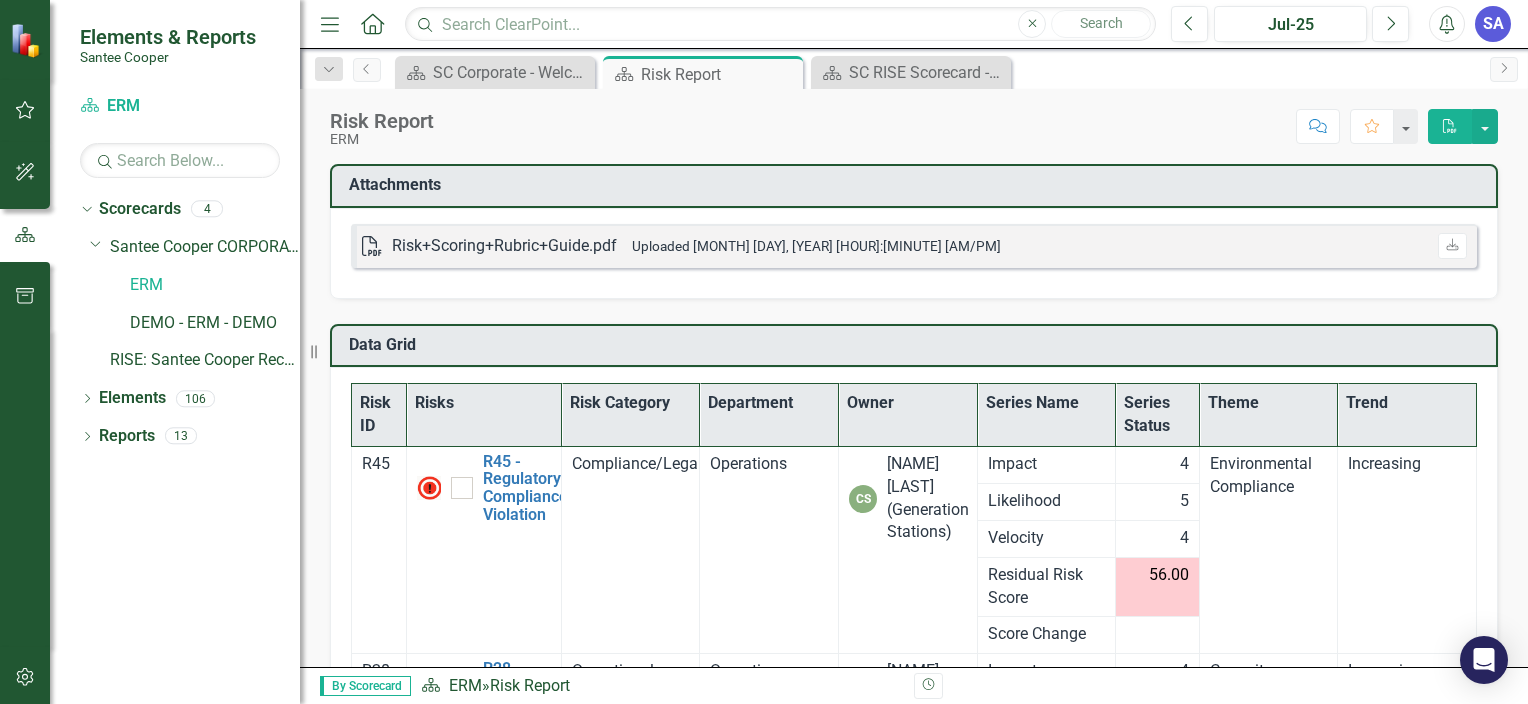 click on "Risk Report ERM Score: N/A Jul-25 Completed Comment Favorite PDF" at bounding box center (914, 119) 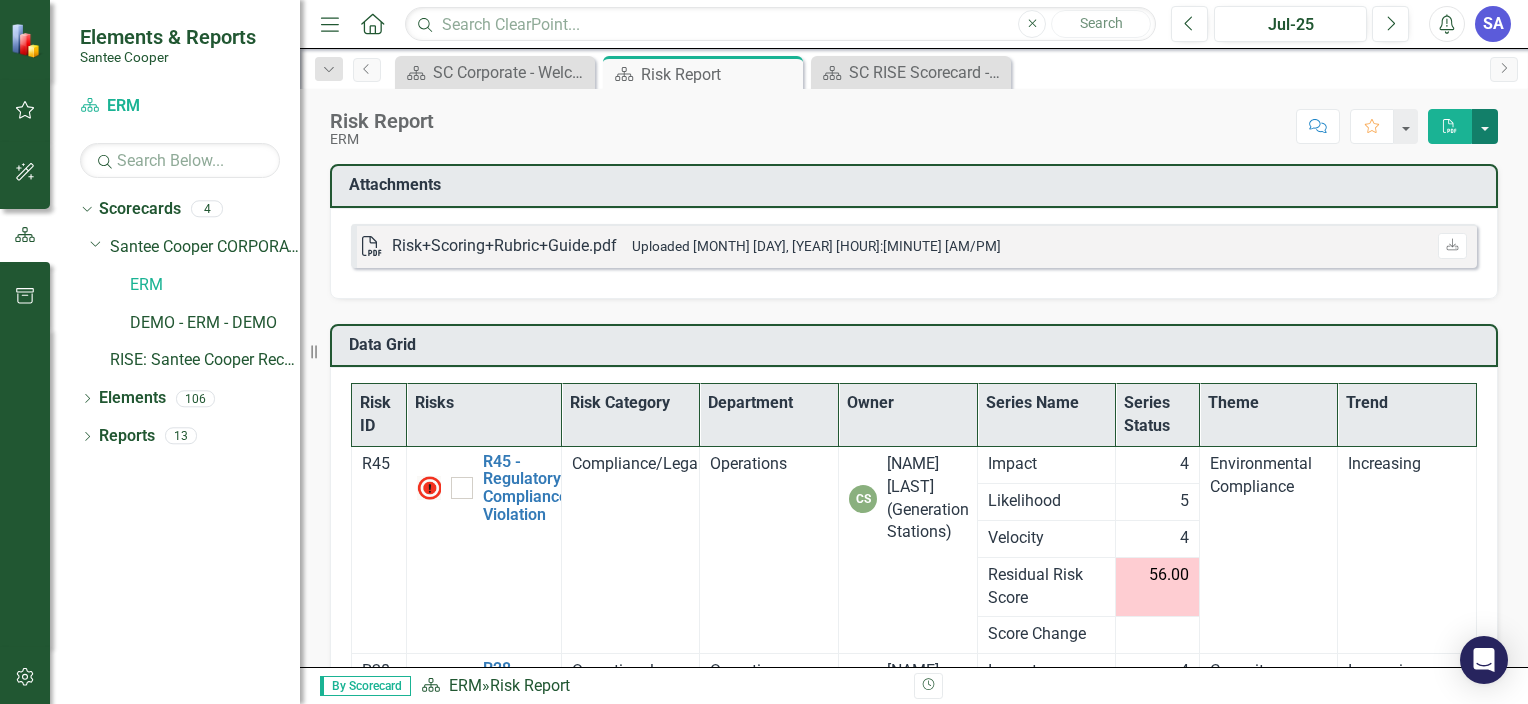 click at bounding box center (1485, 126) 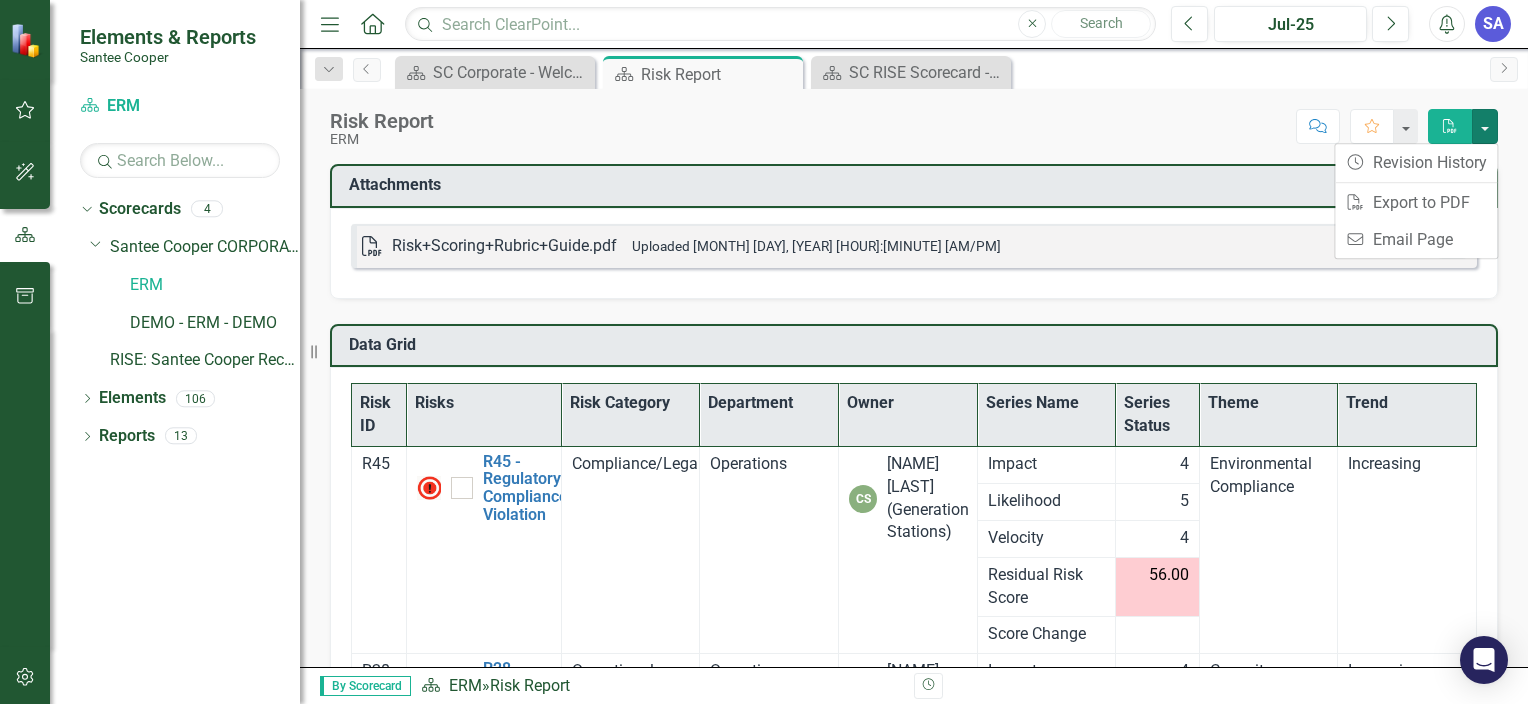 click on "Comment" at bounding box center (1318, 126) 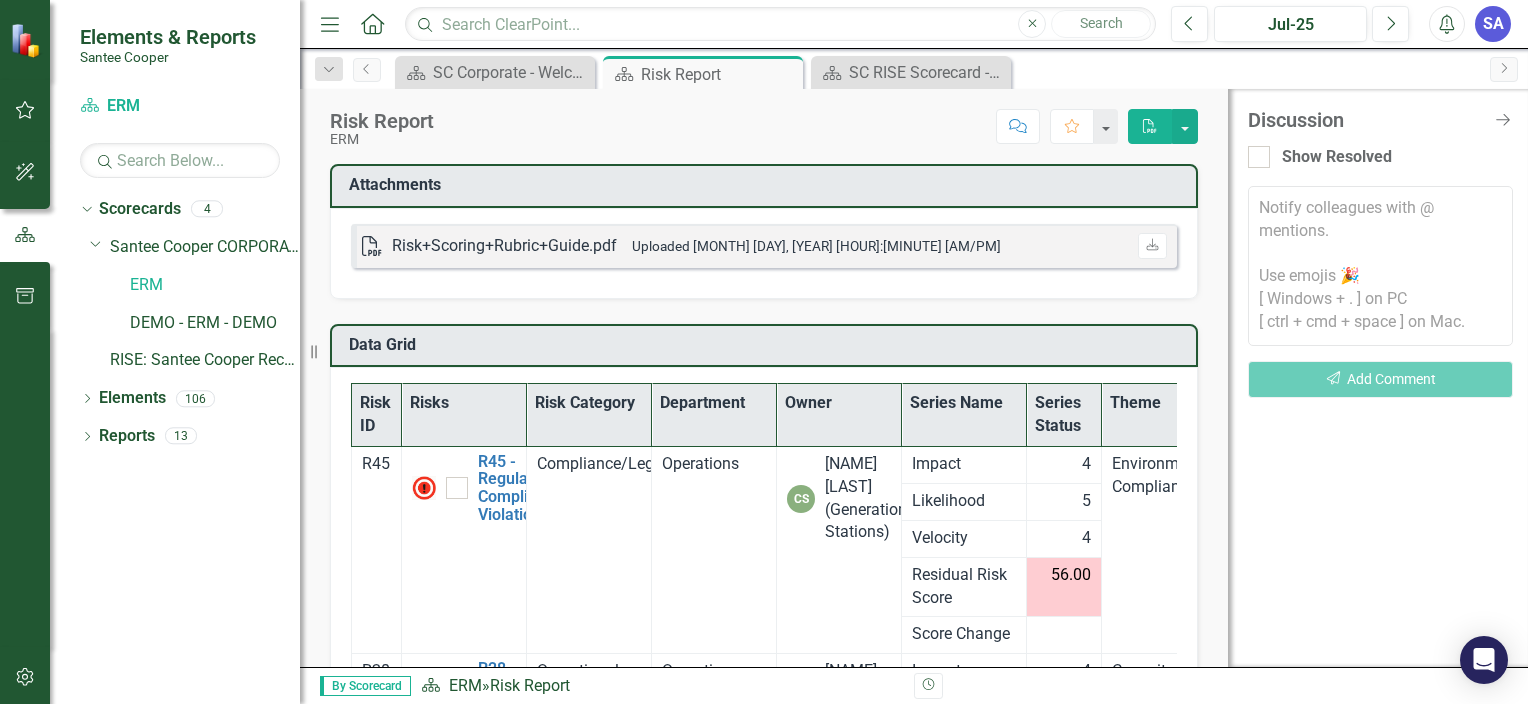 click on "Show Resolved" at bounding box center (1380, 152) 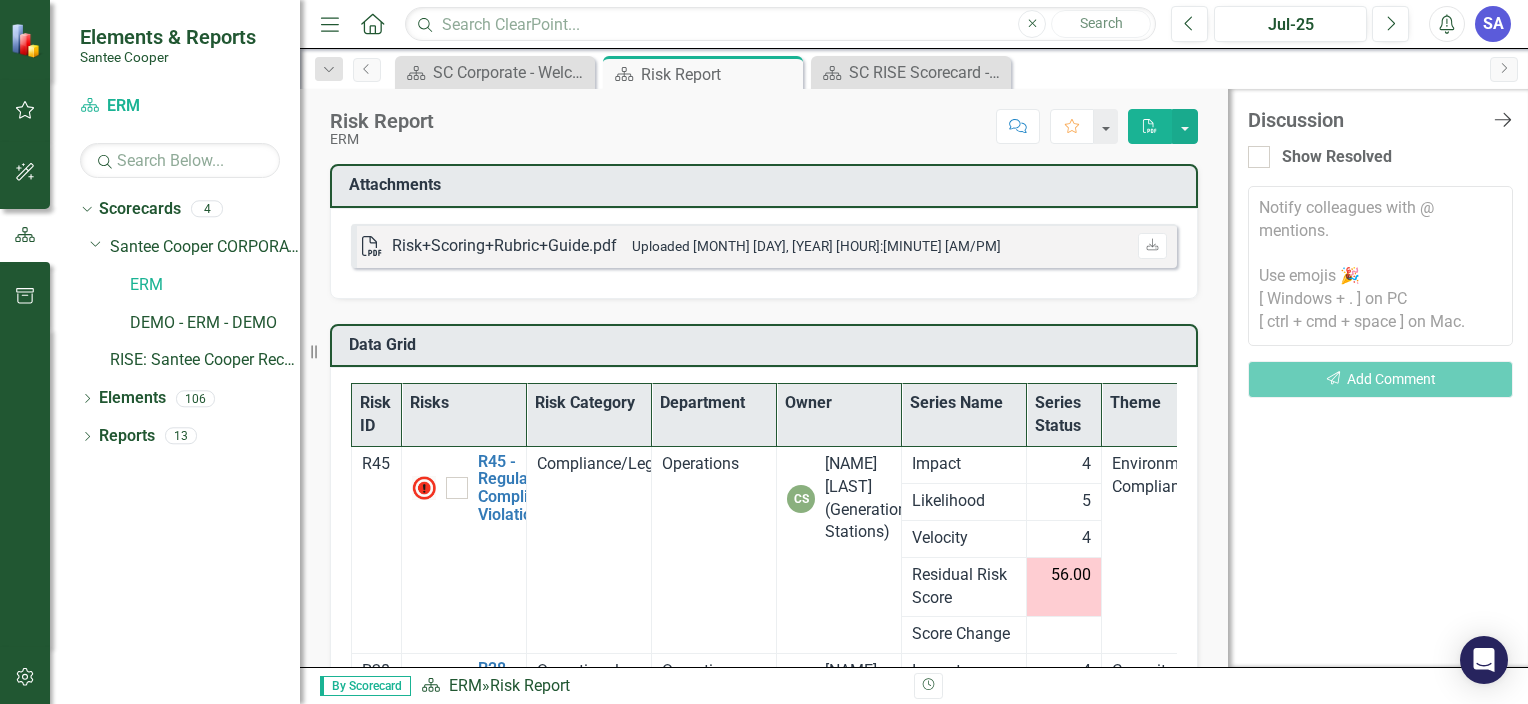 click on "Close Discussion Bar" 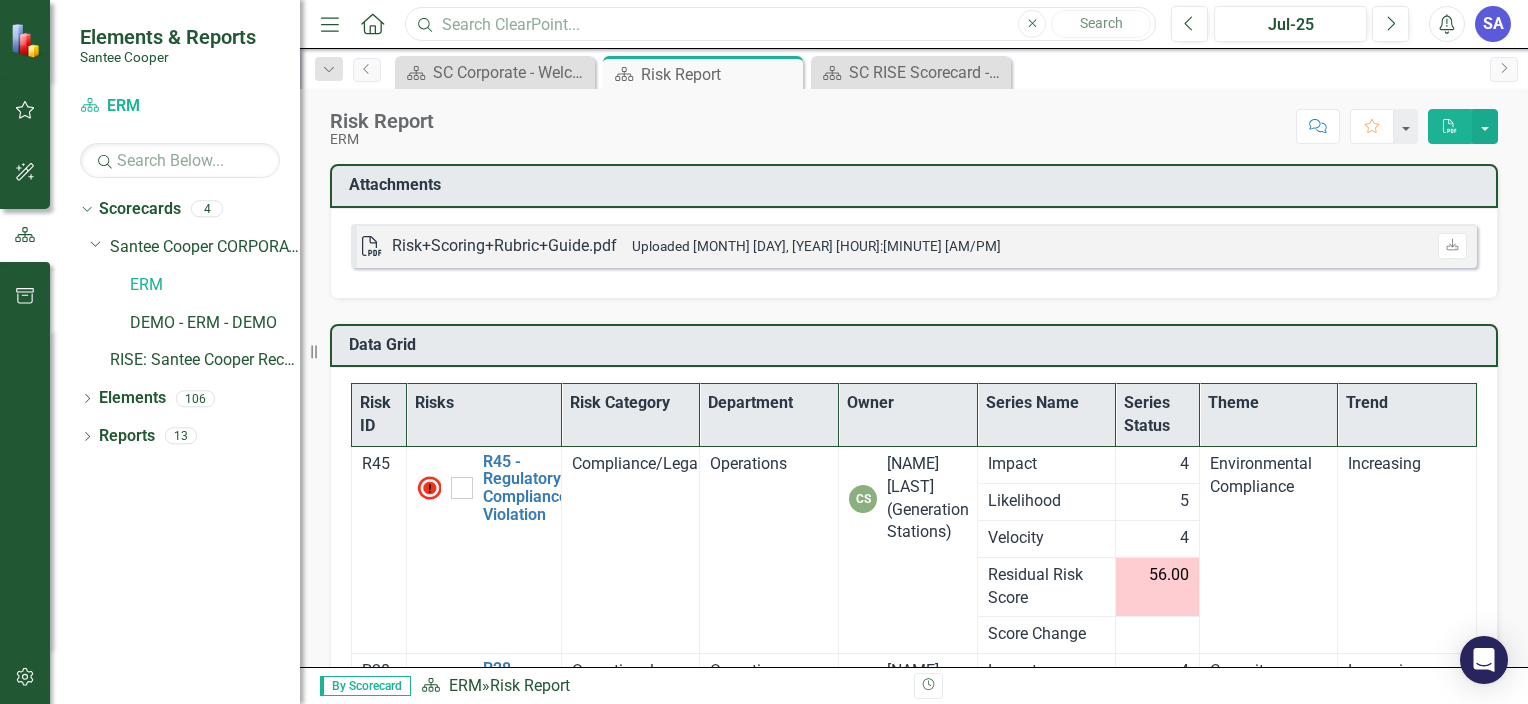 click at bounding box center (780, 24) 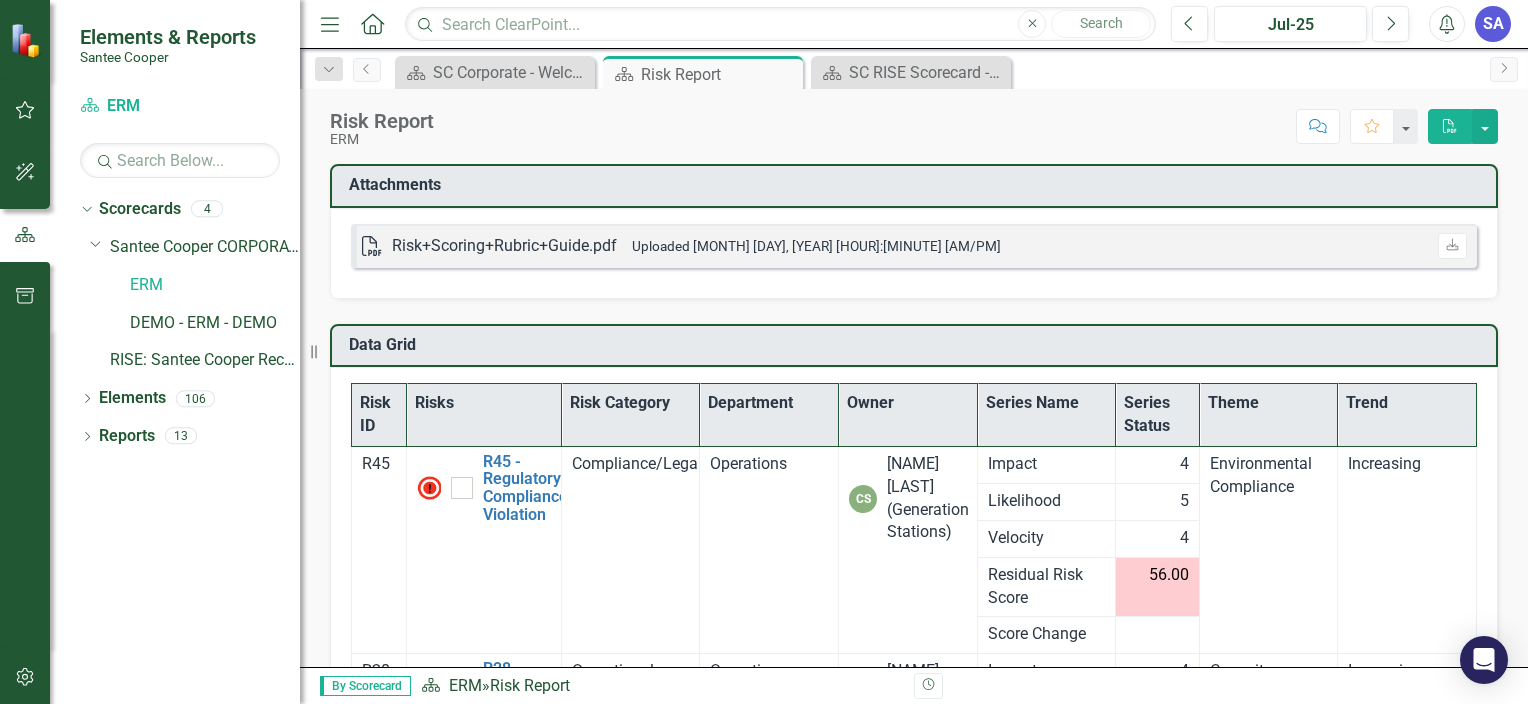 click on "Owner" at bounding box center [908, 415] 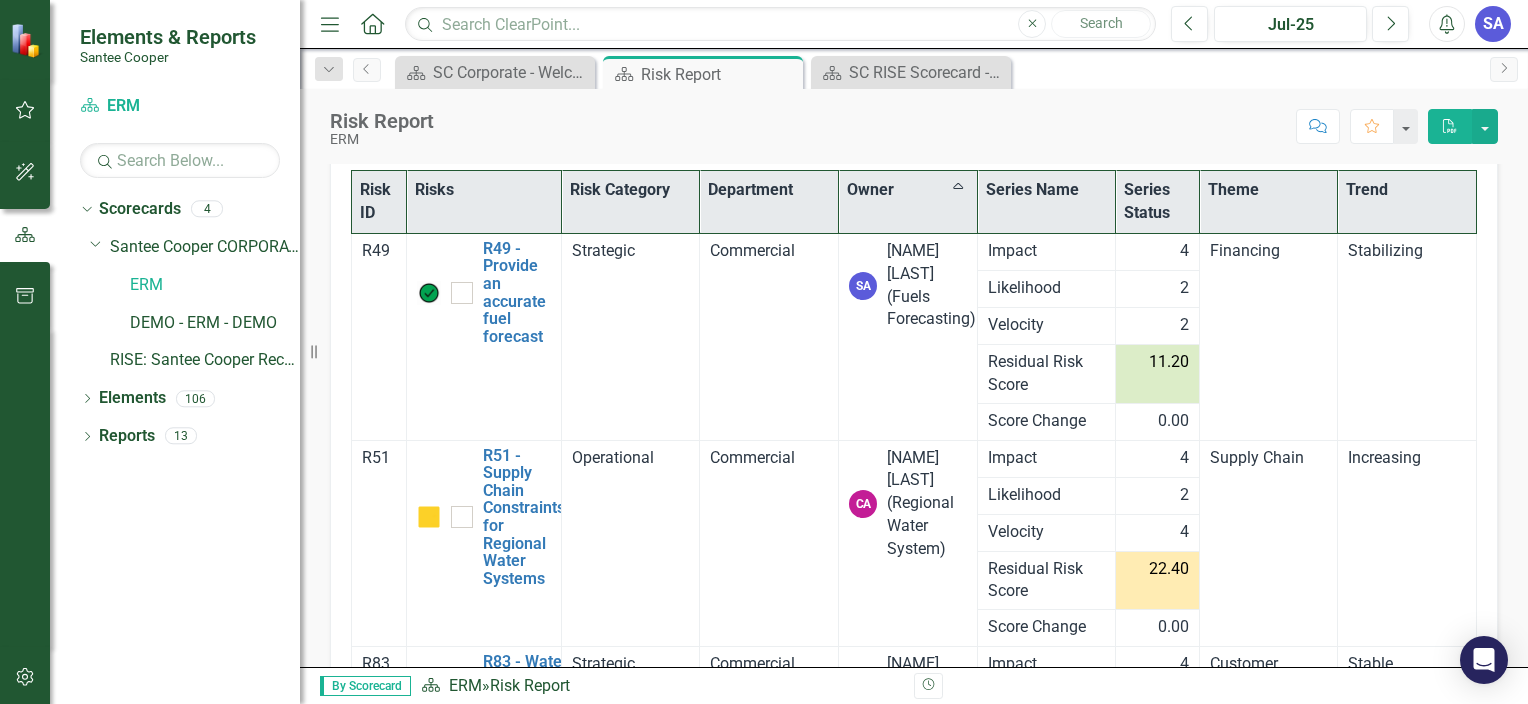 scroll, scrollTop: 177, scrollLeft: 0, axis: vertical 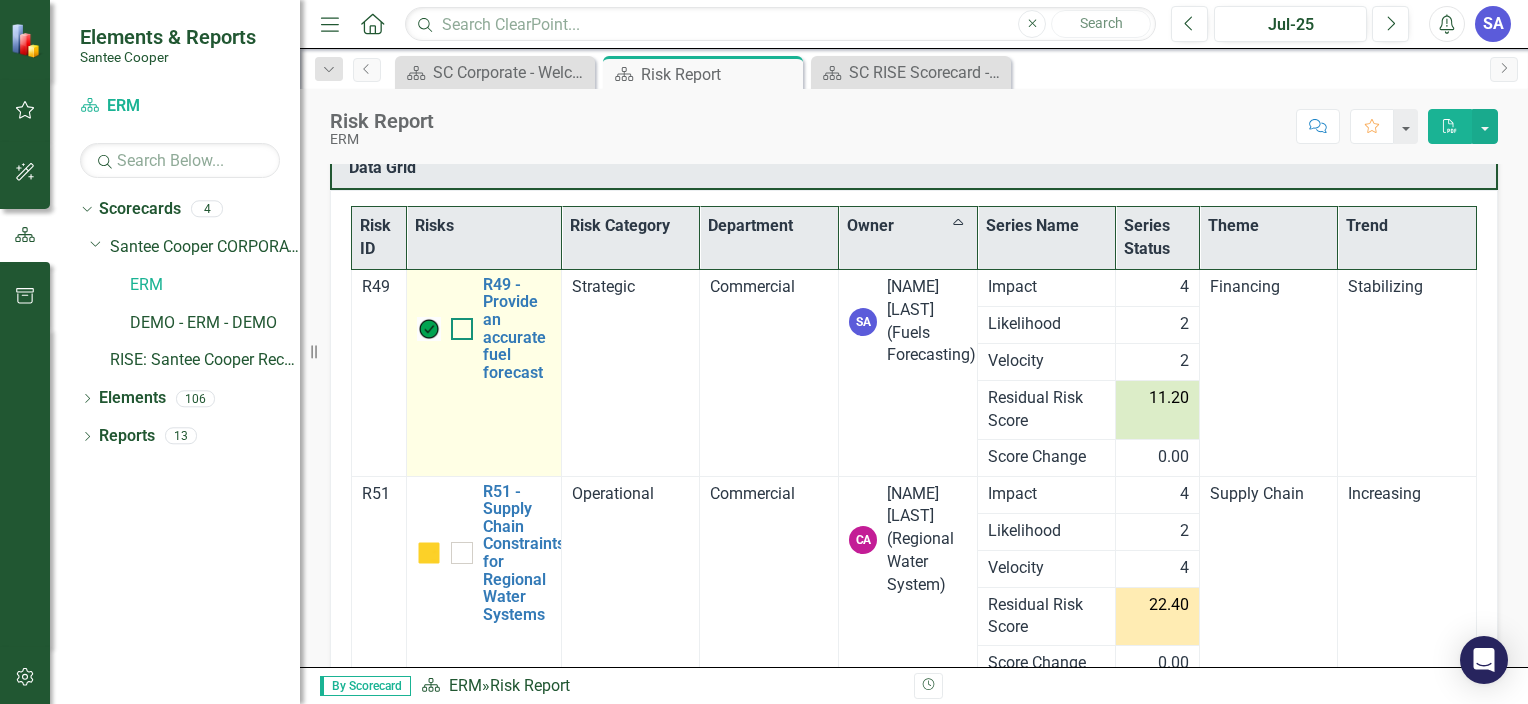 click at bounding box center (462, 329) 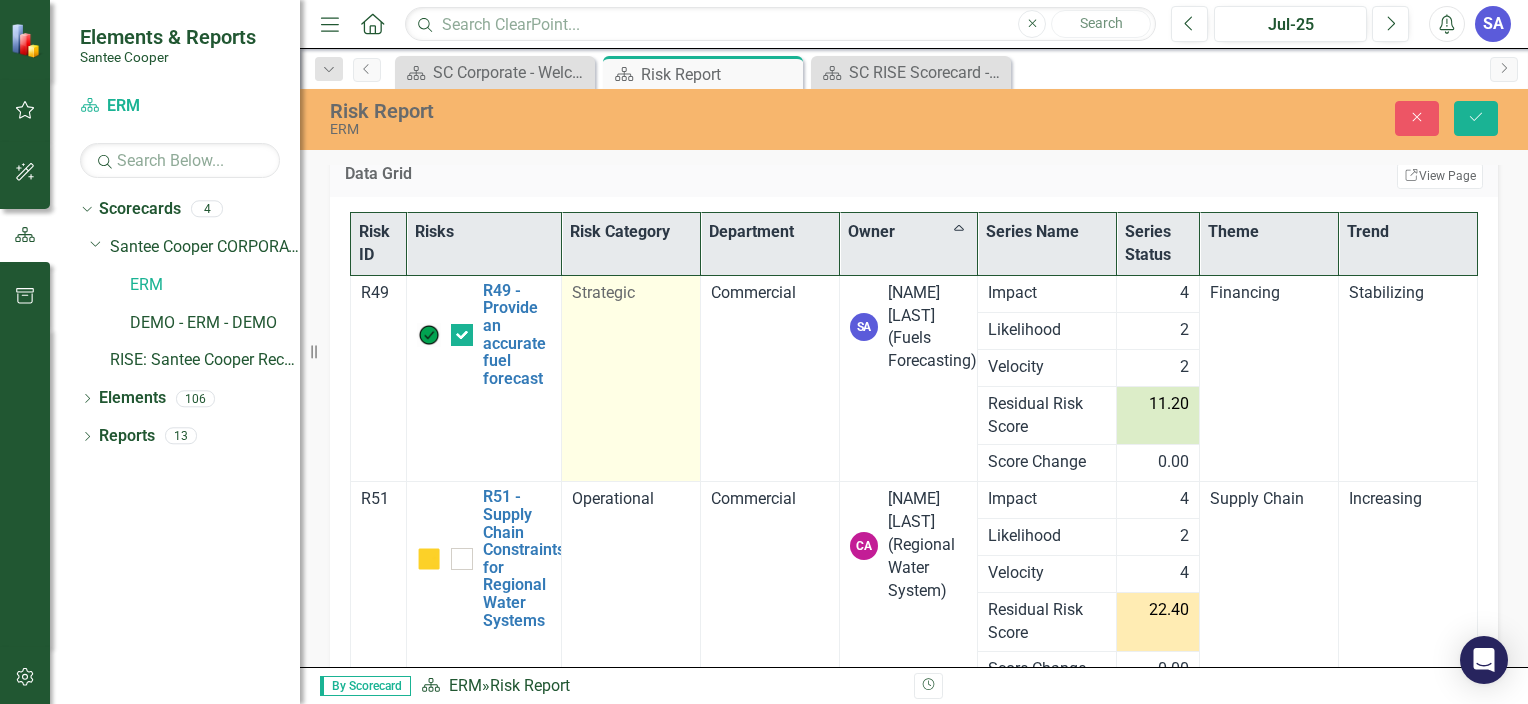 click on "Strategic" at bounding box center (630, 378) 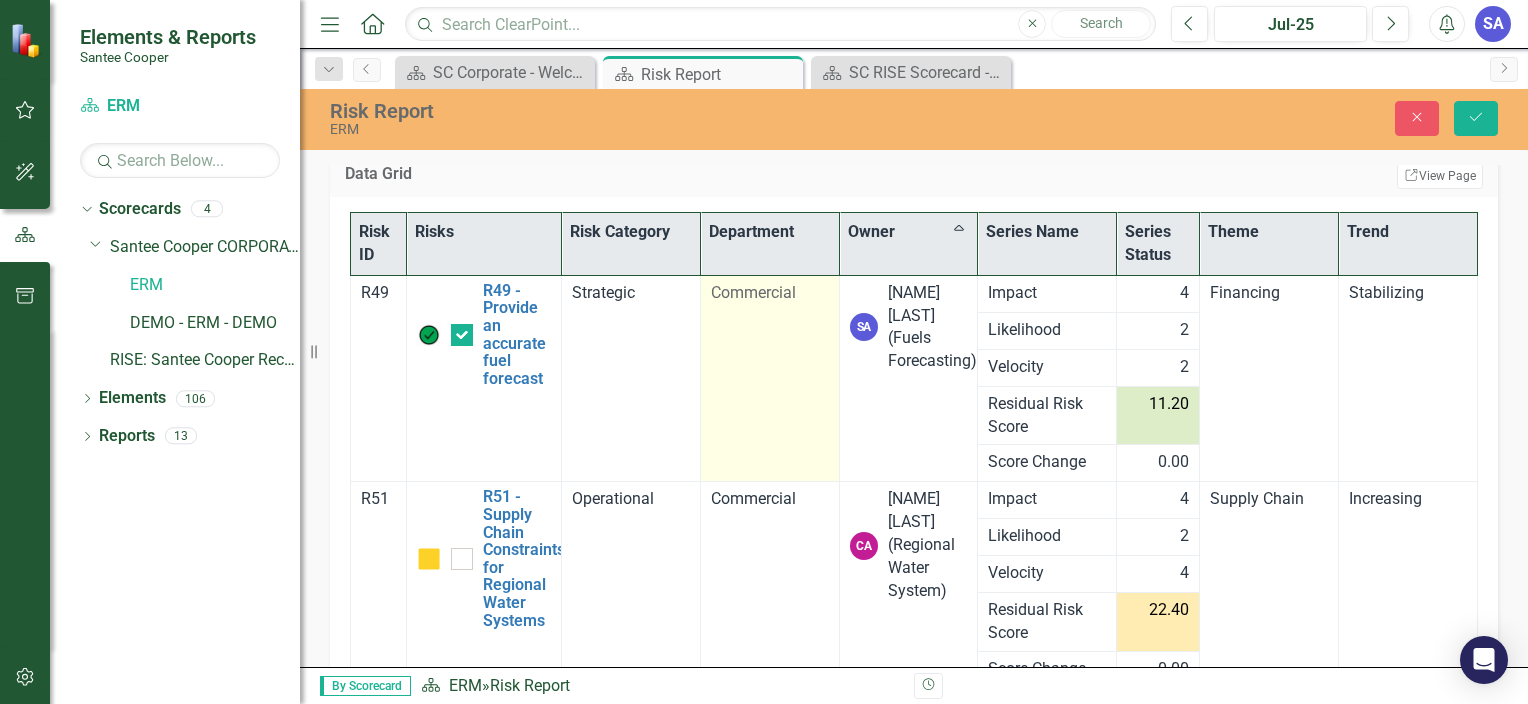 click on "Commercial" at bounding box center [769, 378] 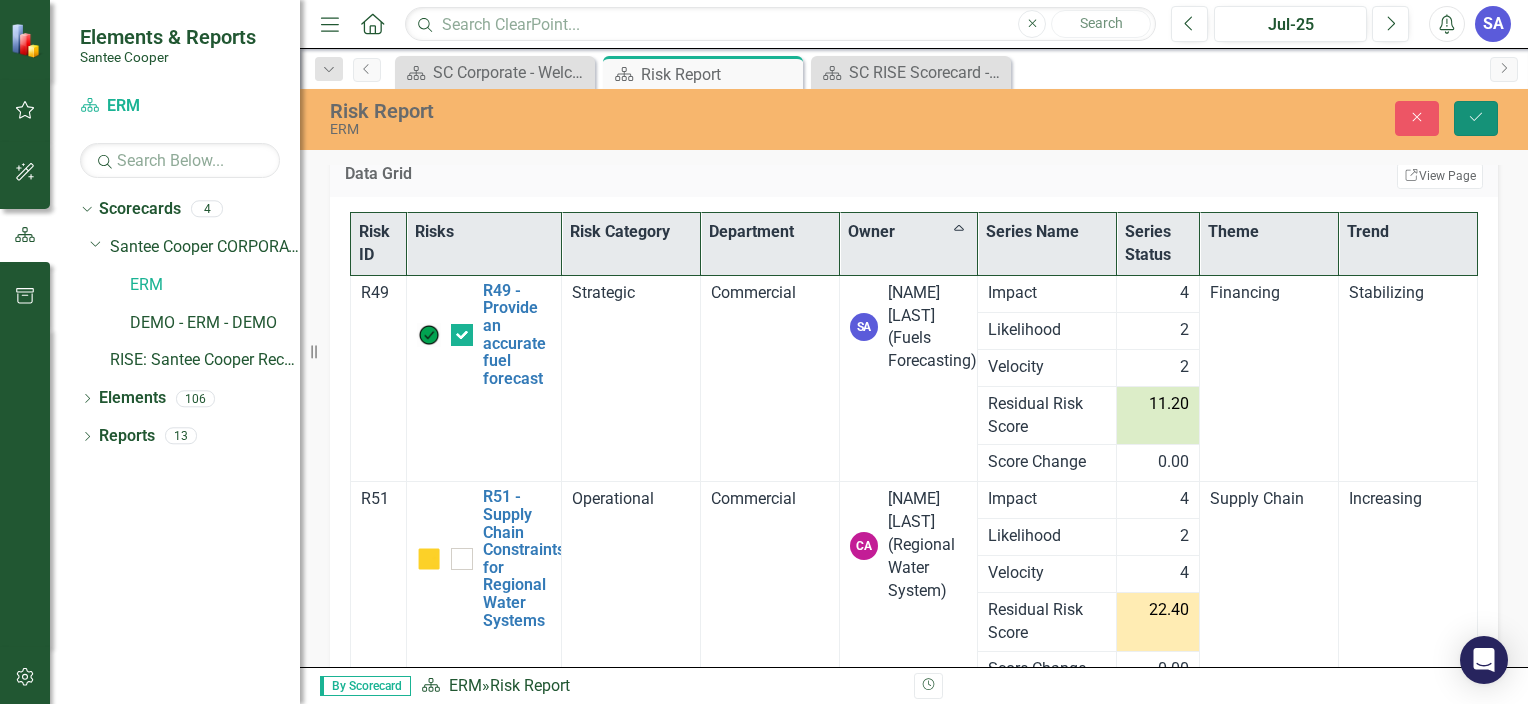 click on "Save" 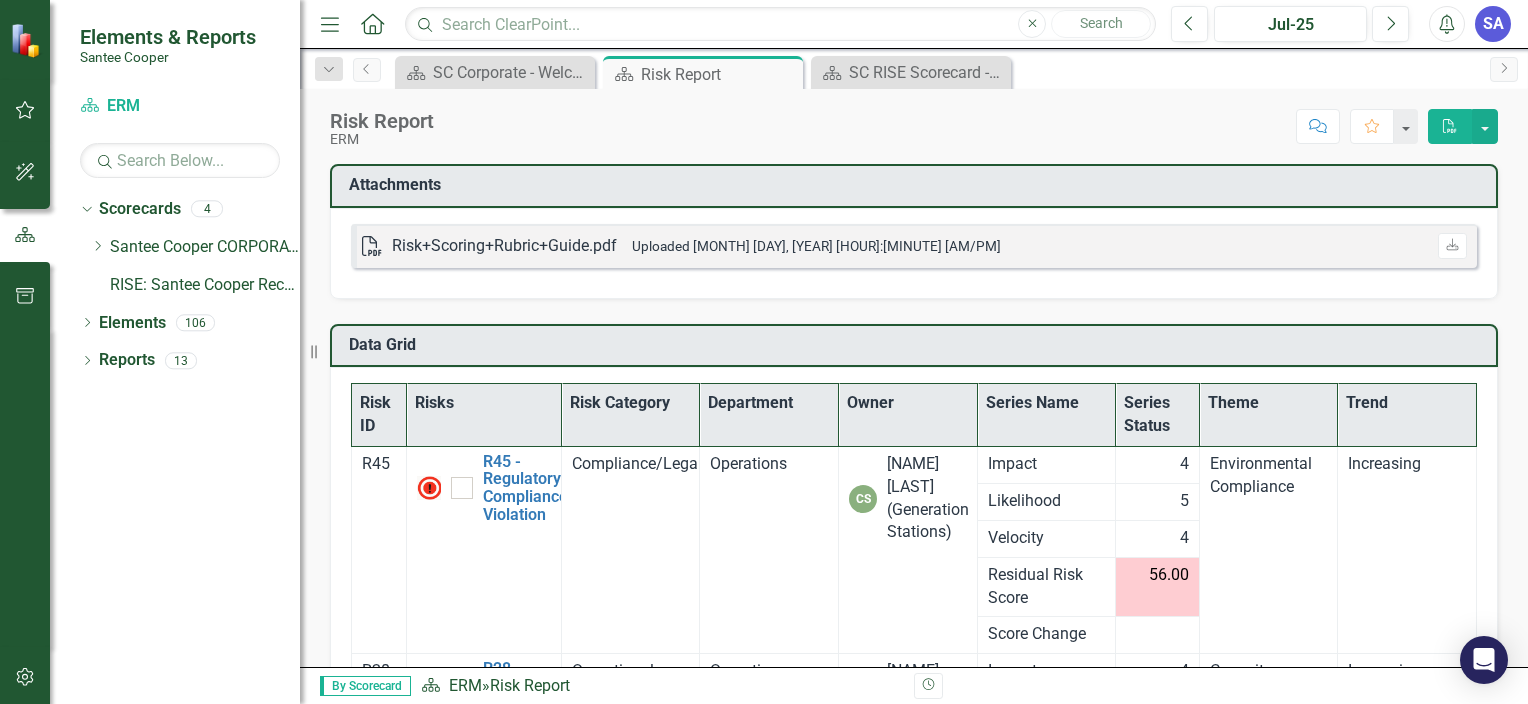 click on "Owner" at bounding box center [908, 415] 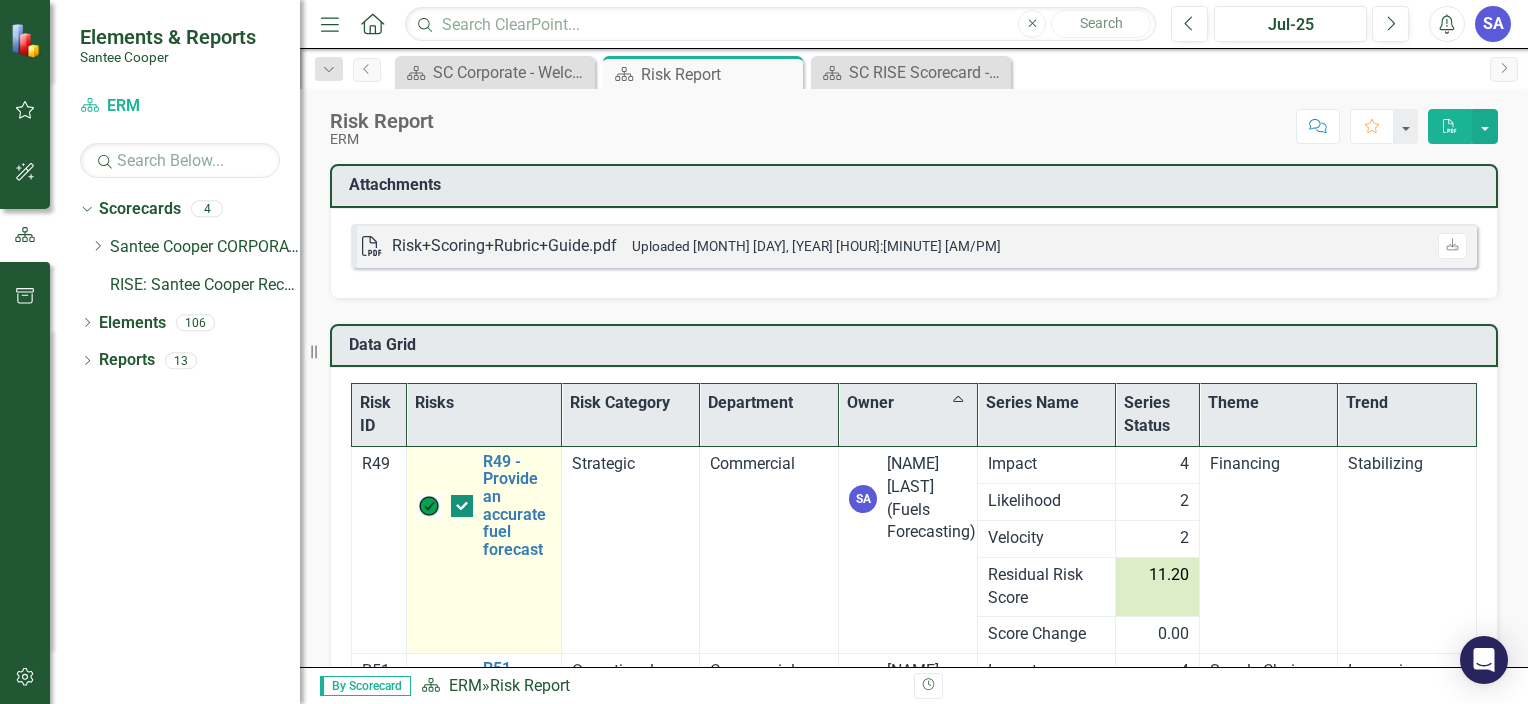 click at bounding box center (457, 501) 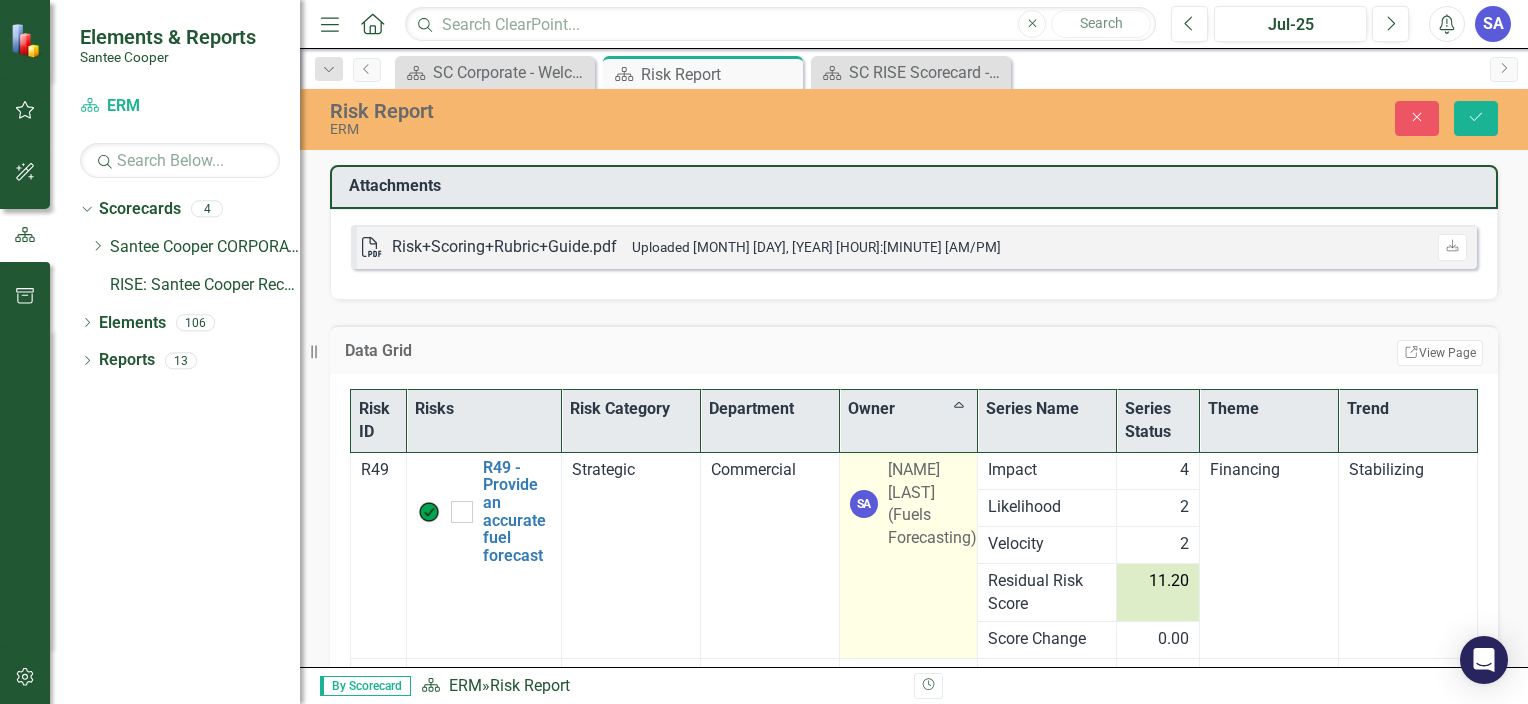 click on "[NAME] [LAST] (Fuels Forecasting)" at bounding box center [932, 504] 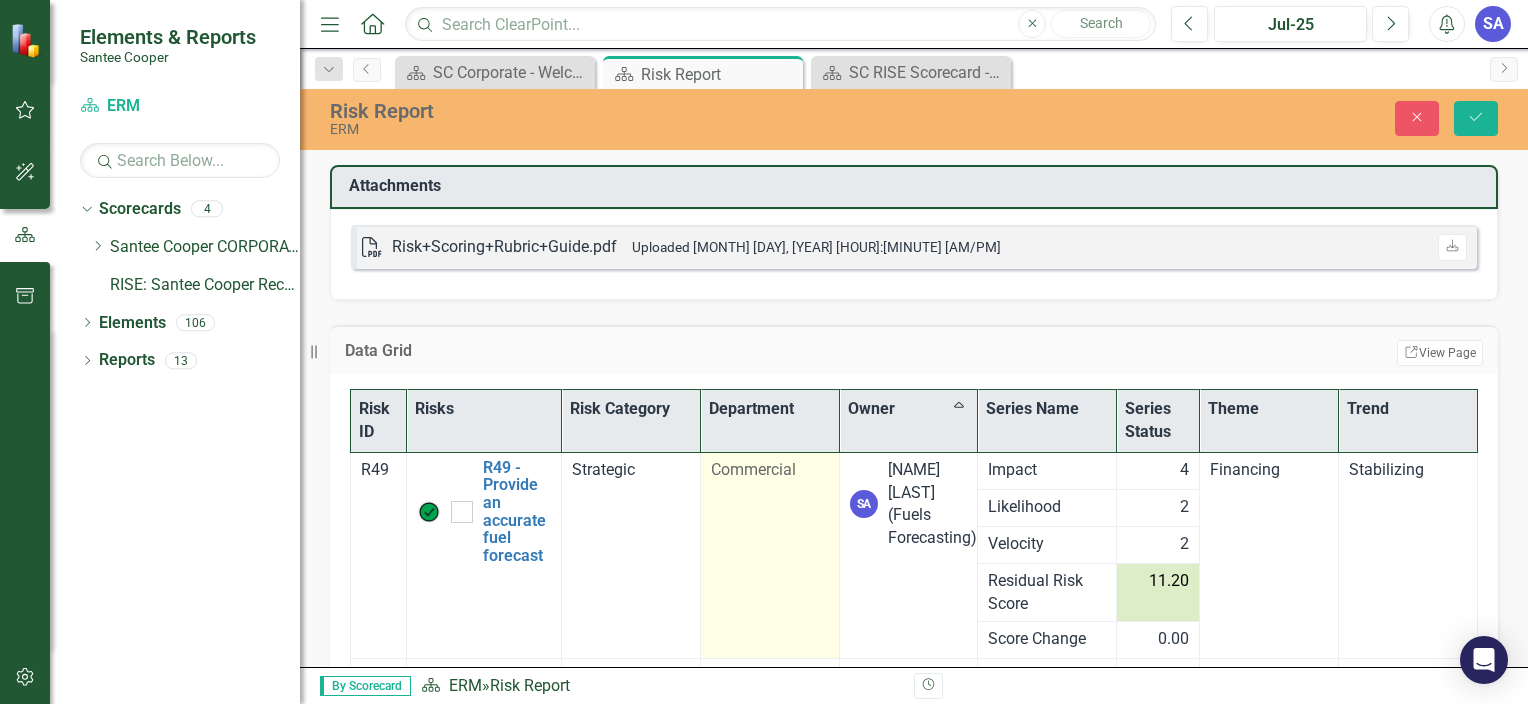 click on "Commercial" at bounding box center (753, 469) 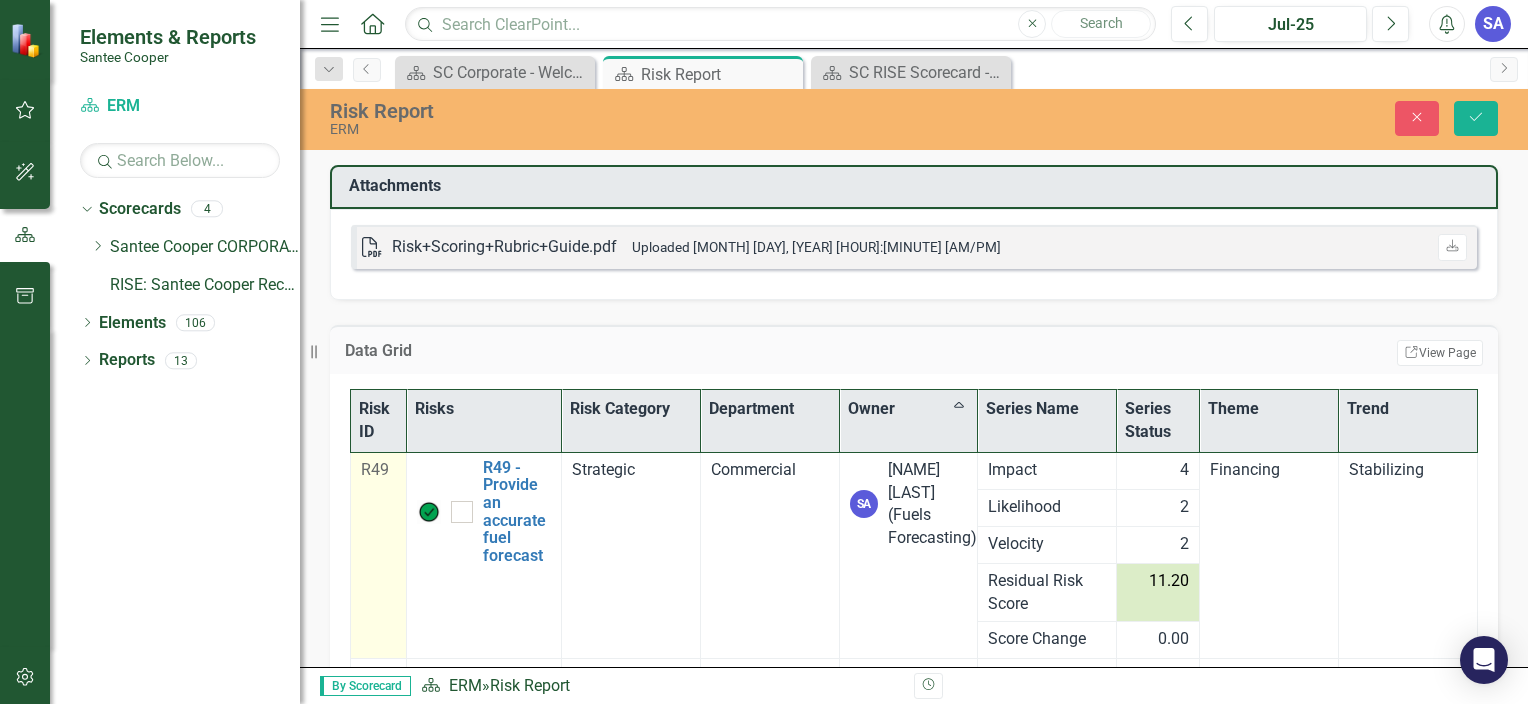 click on "R49" at bounding box center [375, 469] 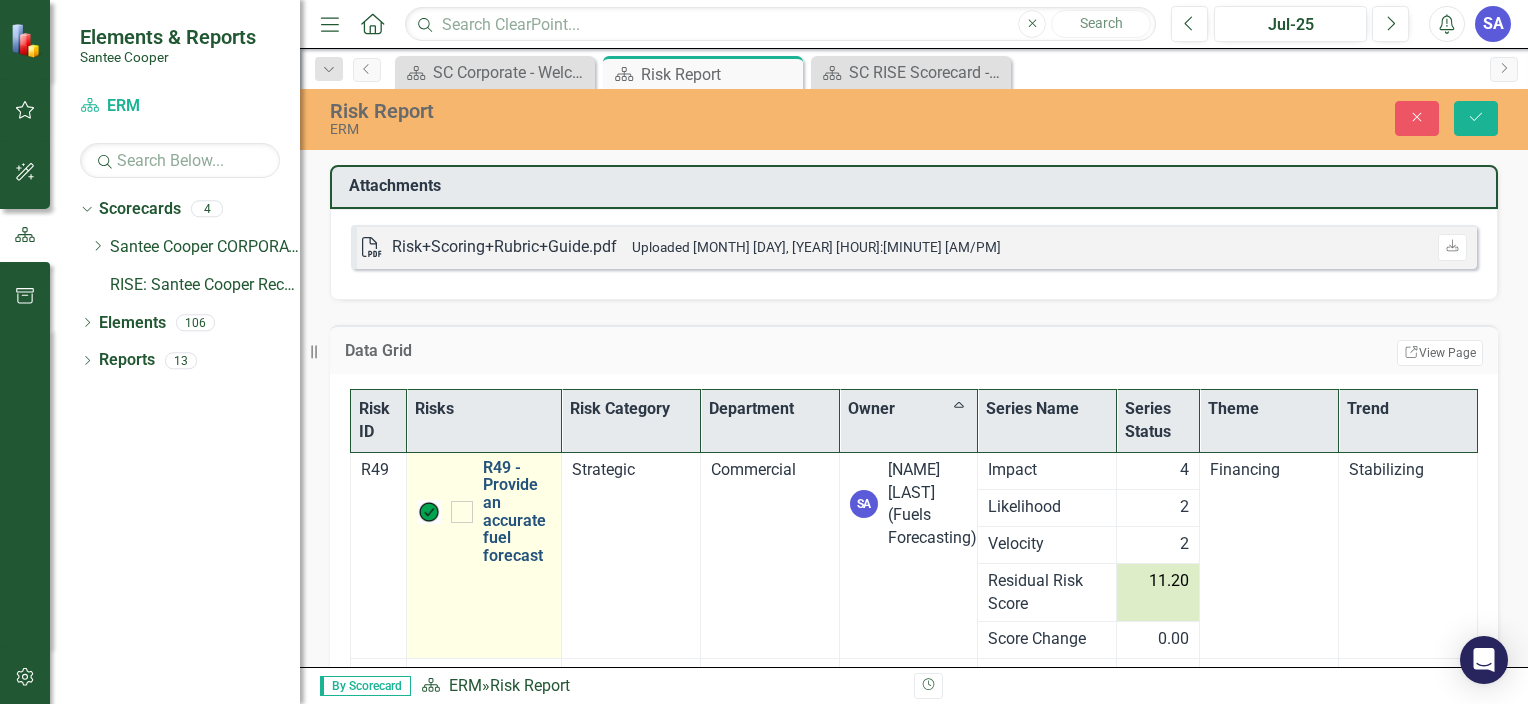 click on "R49 - Provide an accurate fuel forecast" at bounding box center [517, 512] 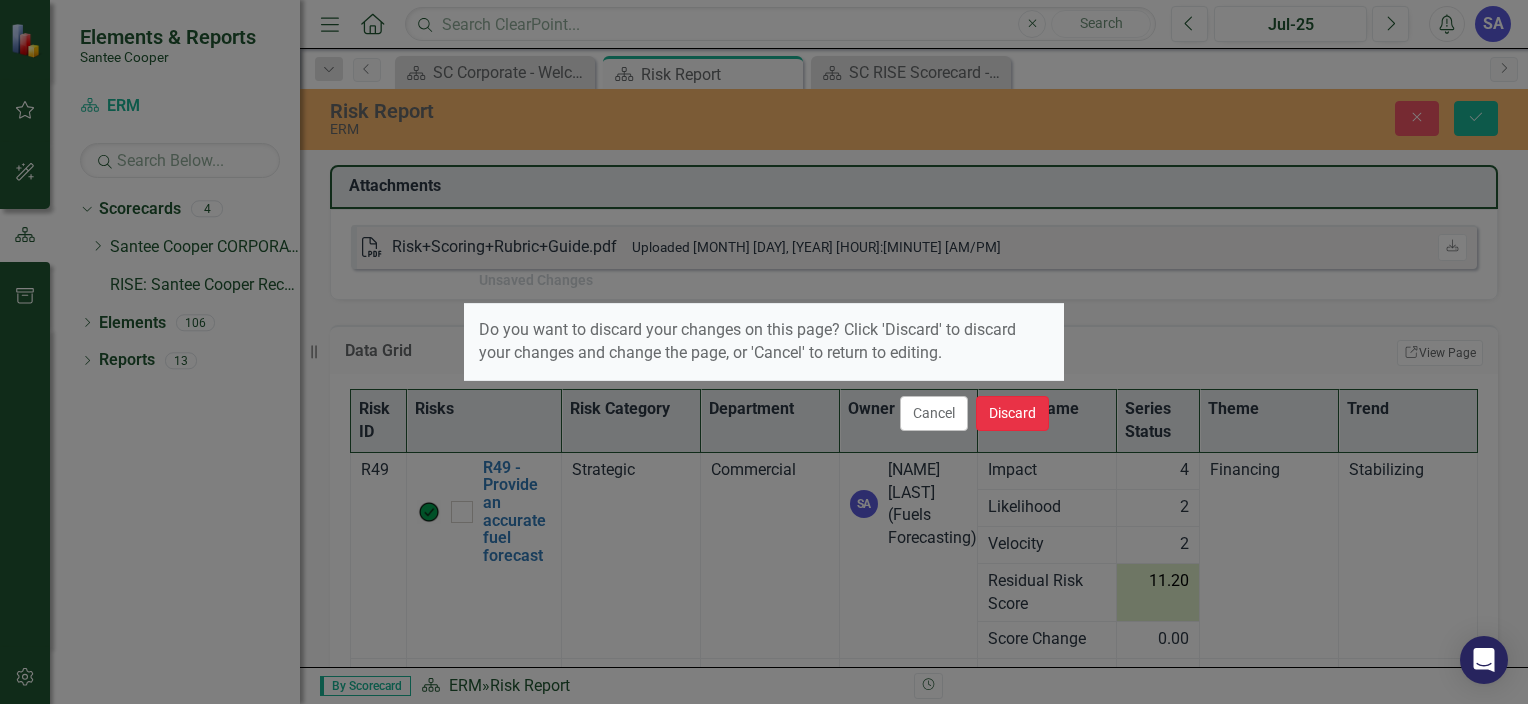 click on "Discard" at bounding box center [1012, 413] 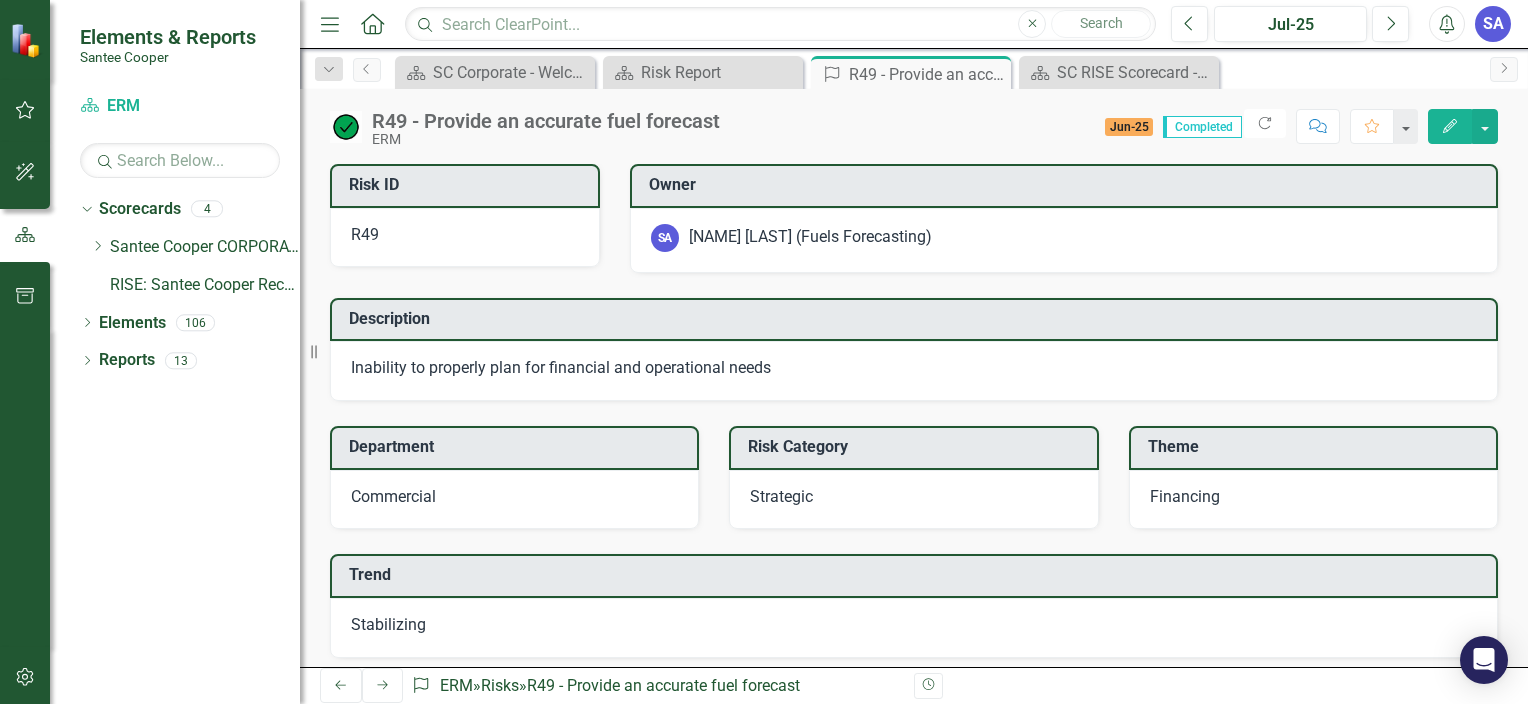 click on "Jun-25" at bounding box center (1129, 127) 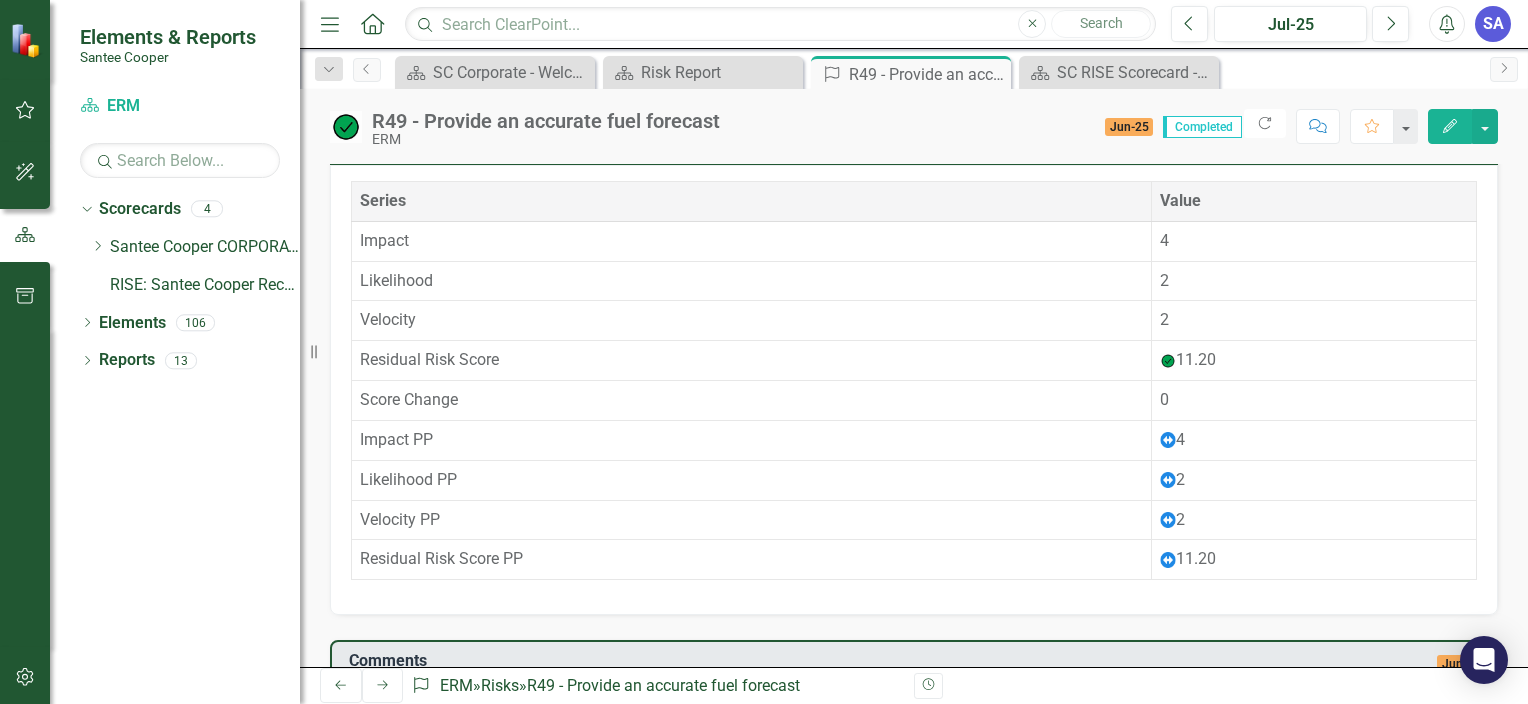 scroll, scrollTop: 1283, scrollLeft: 0, axis: vertical 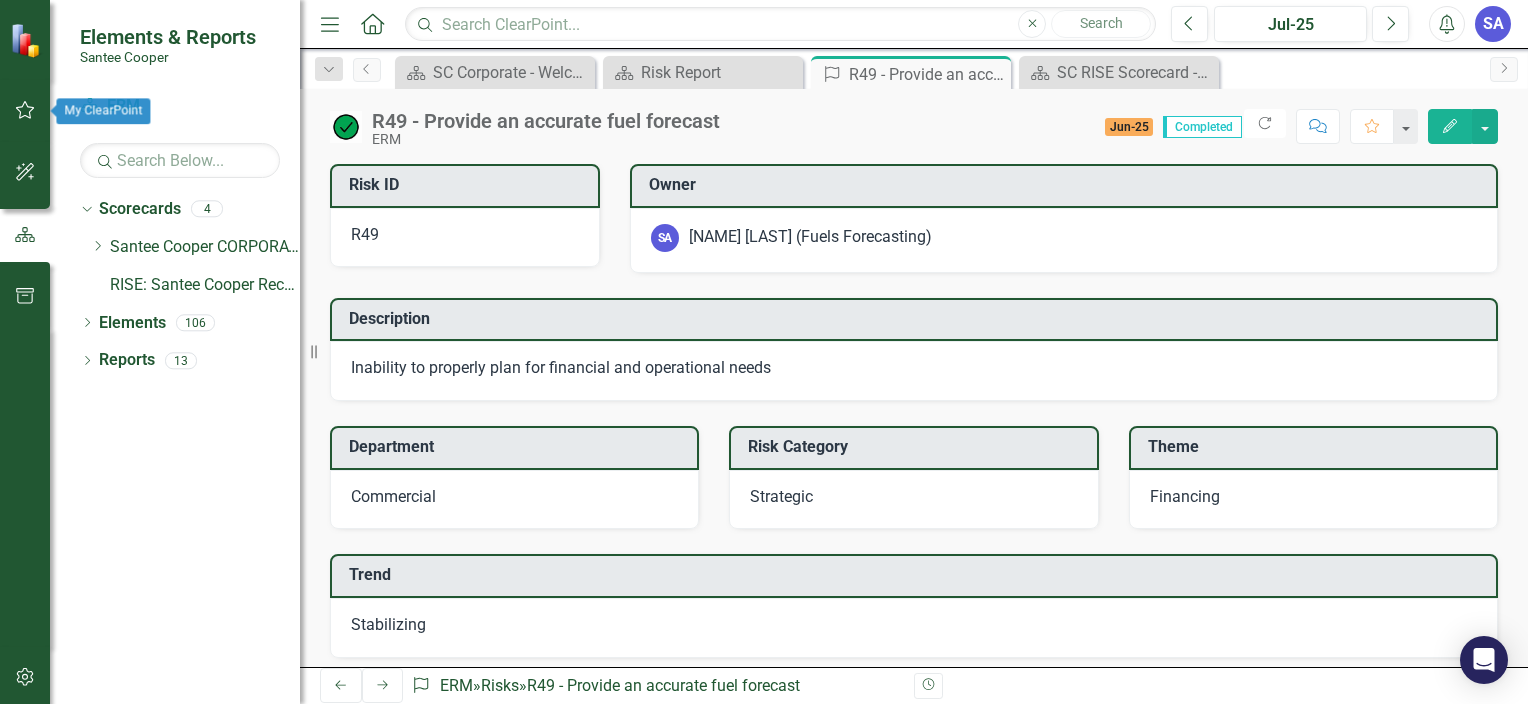 click at bounding box center [25, 111] 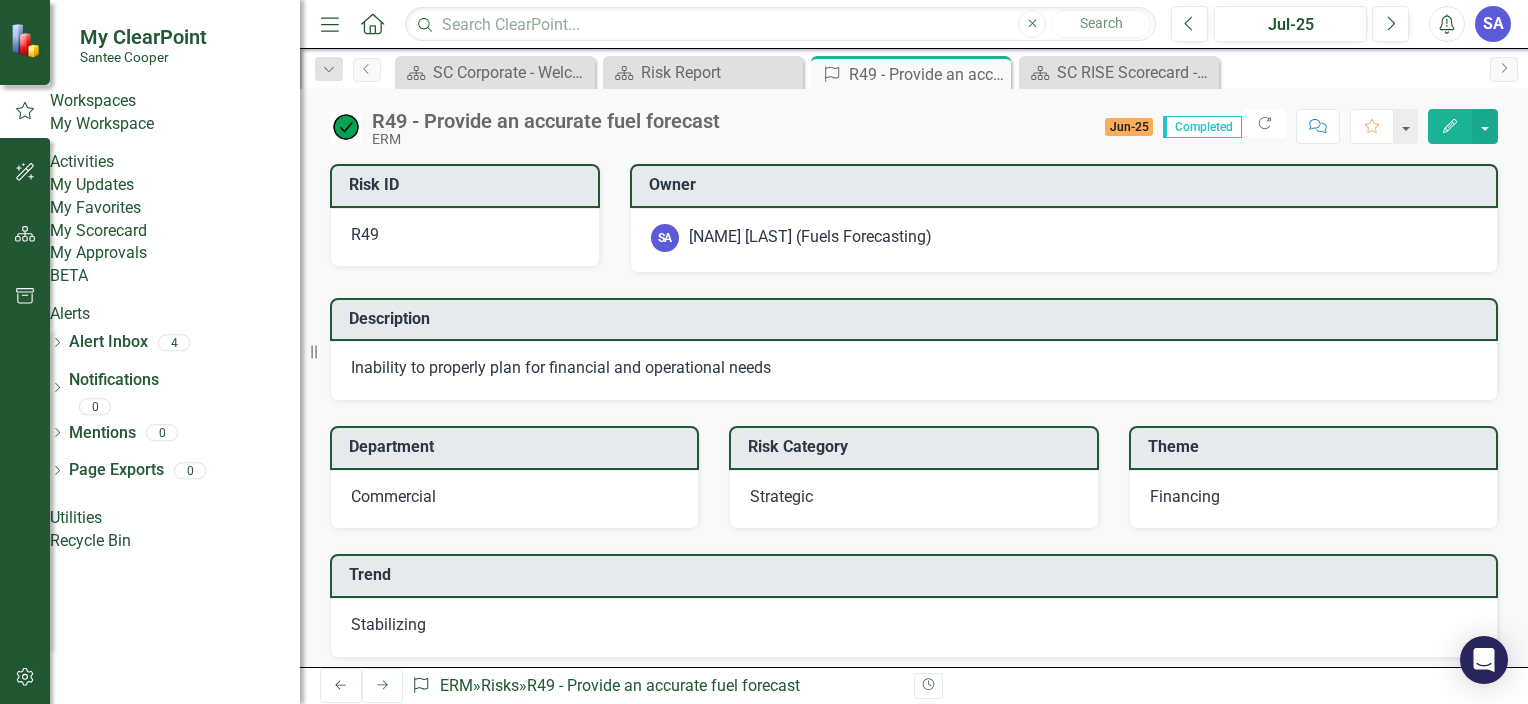 click on "My Updates" at bounding box center [175, 185] 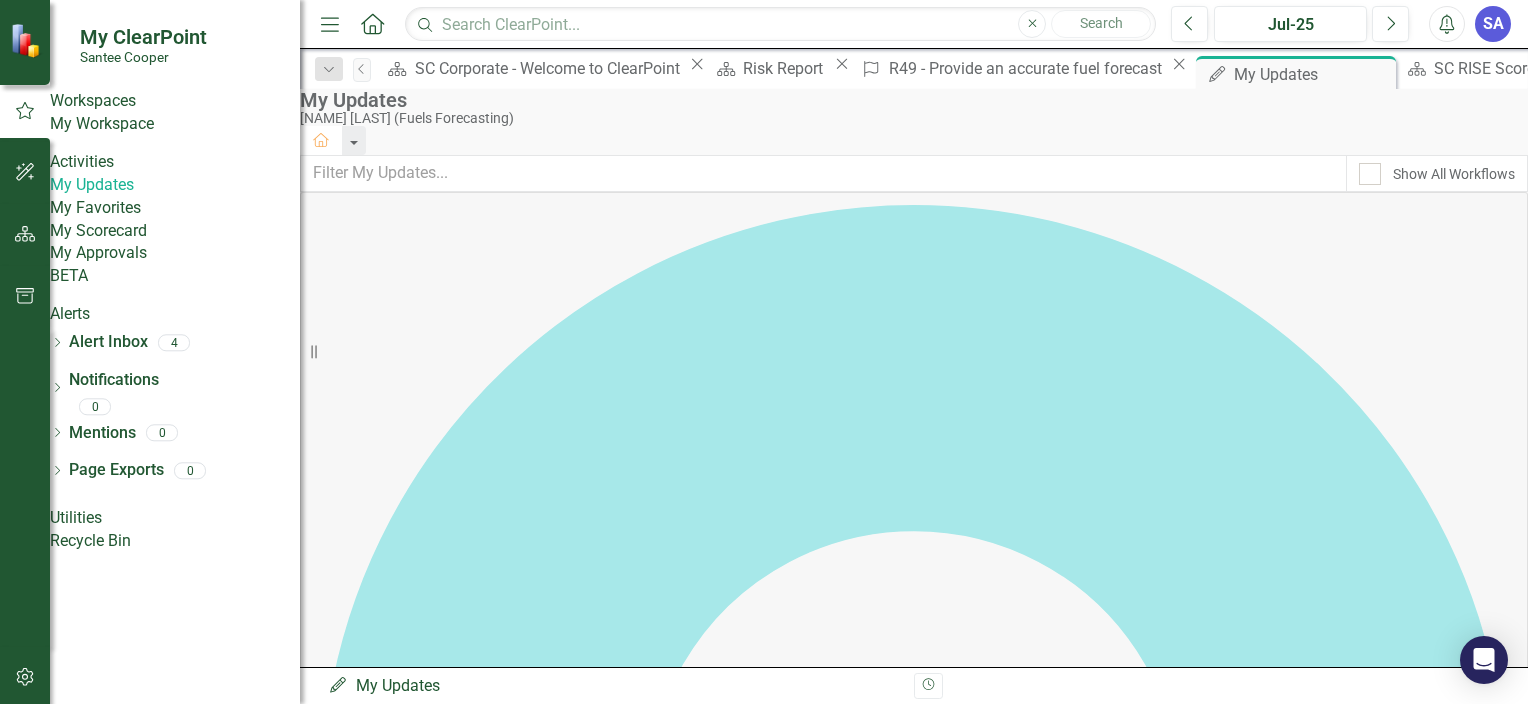 click at bounding box center [312, 1566] 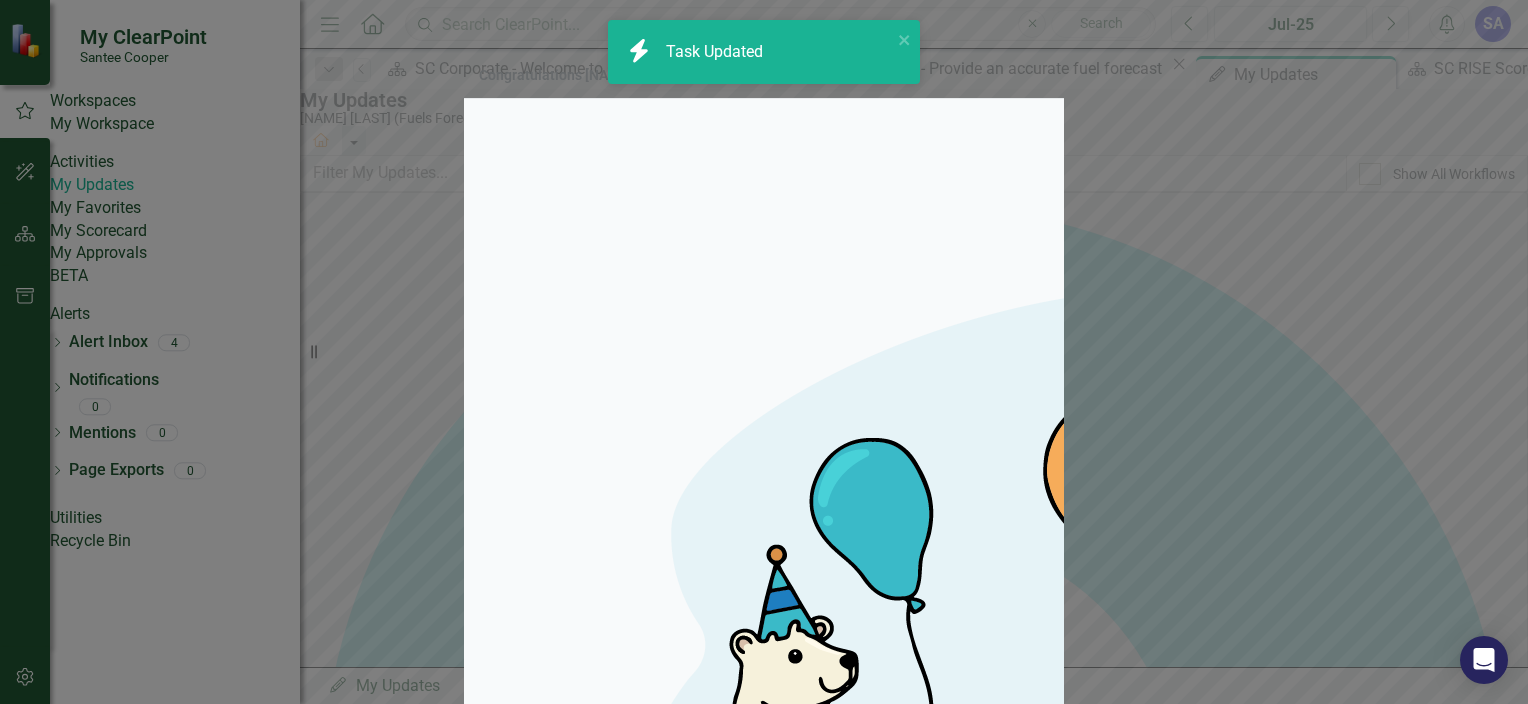 checkbox on "true" 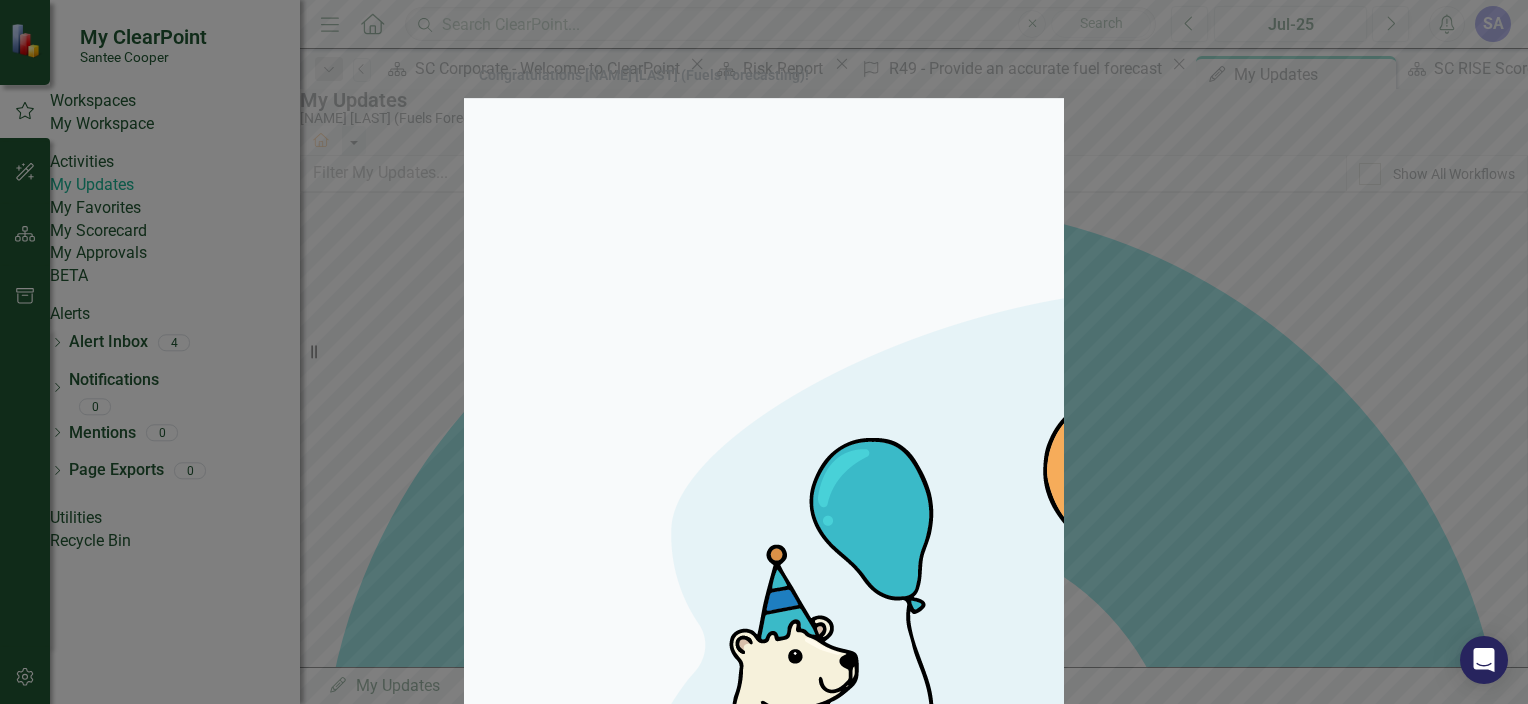 click on "Close" at bounding box center [1019, 1376] 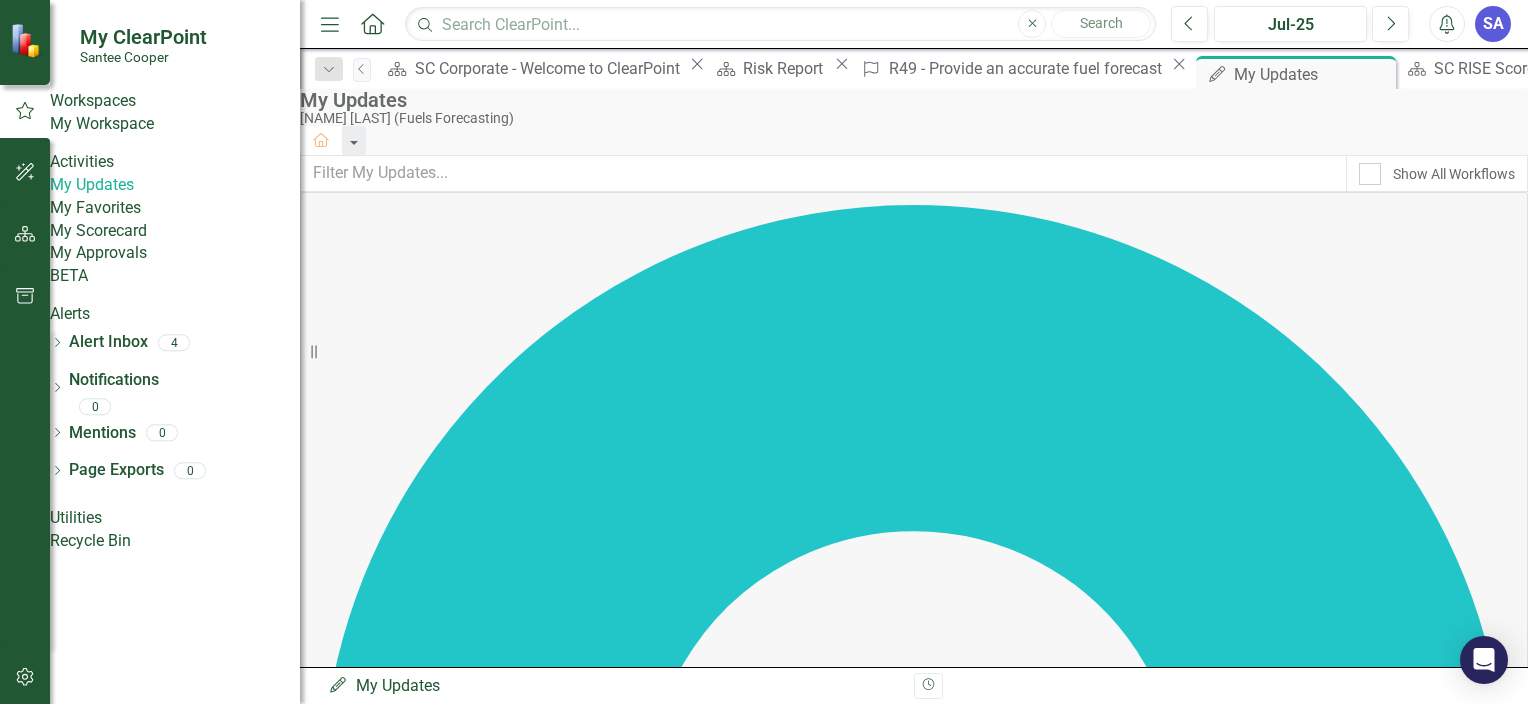 click on "Edit" 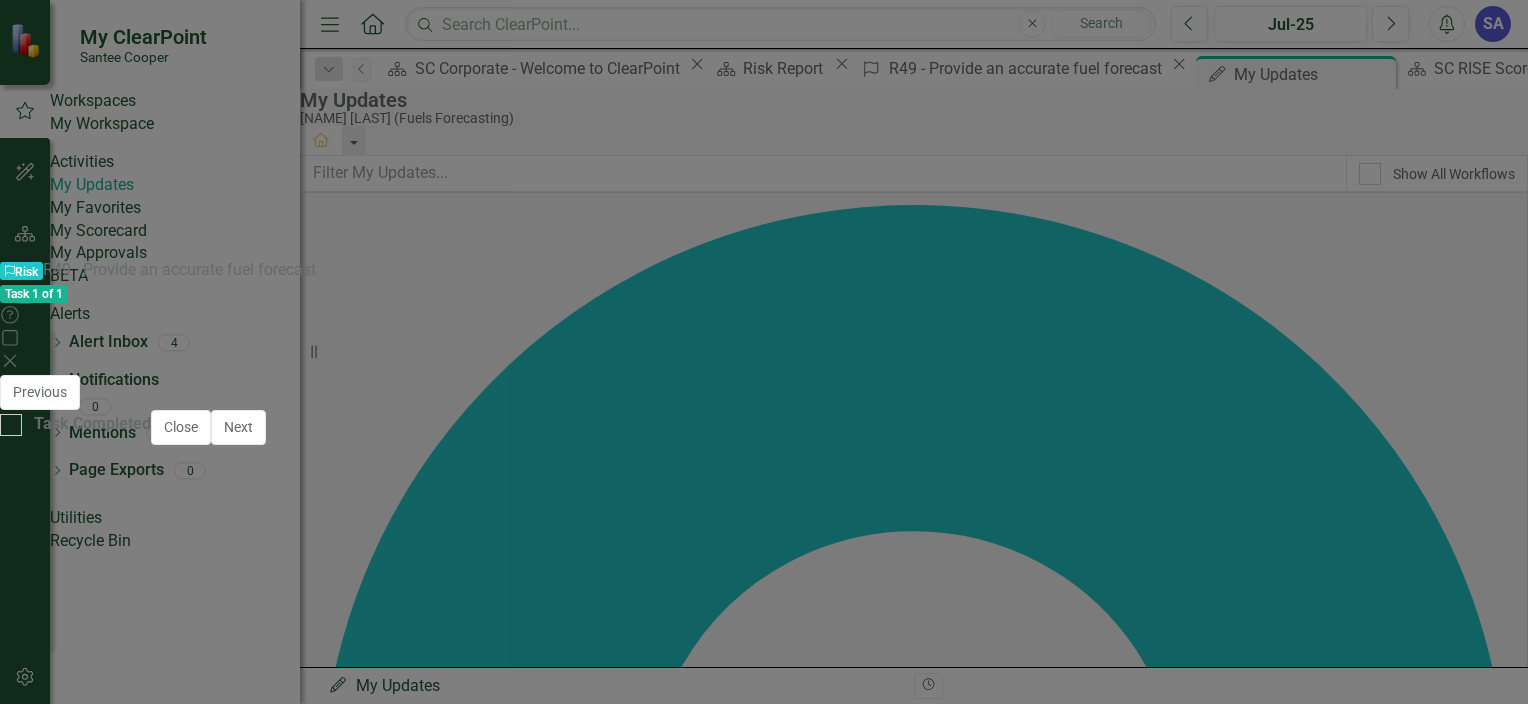 scroll, scrollTop: 0, scrollLeft: 0, axis: both 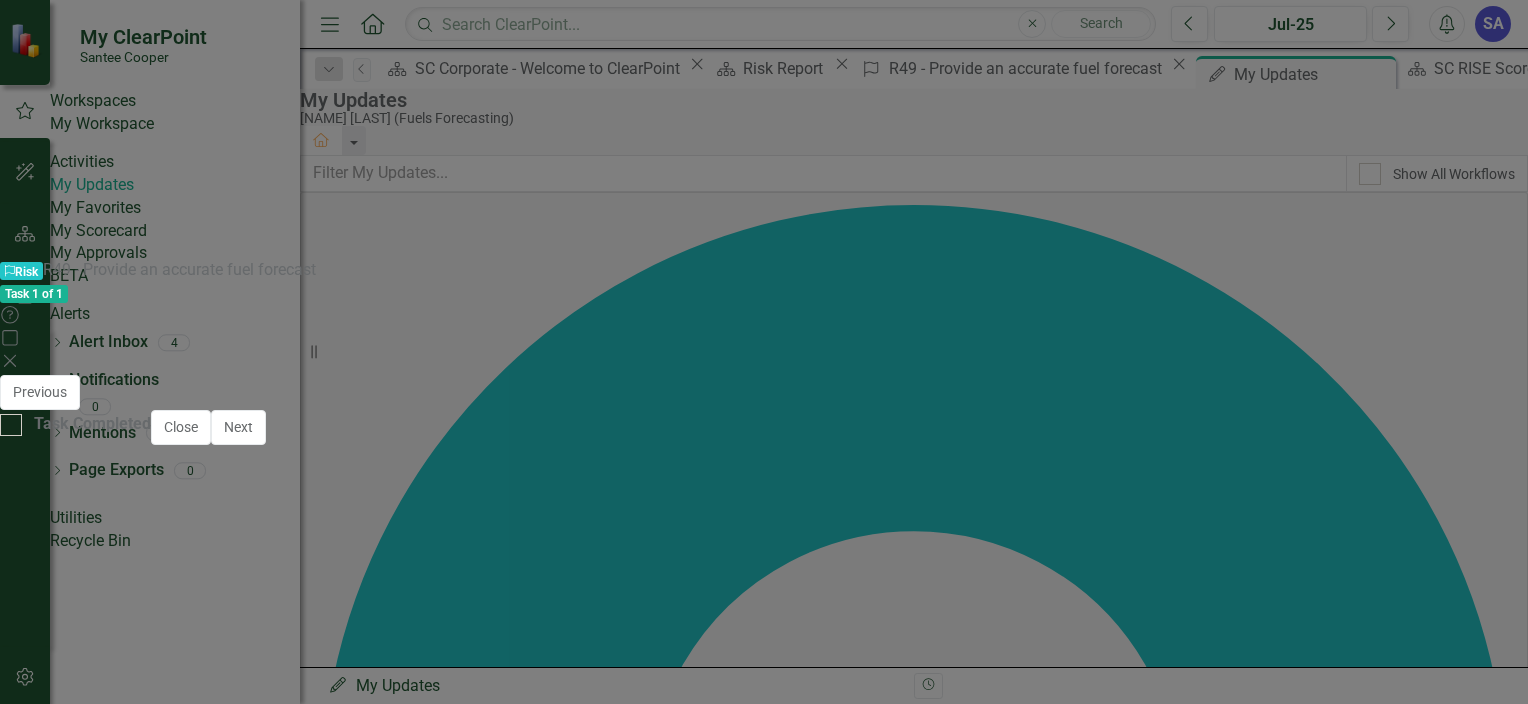 click on "Close" 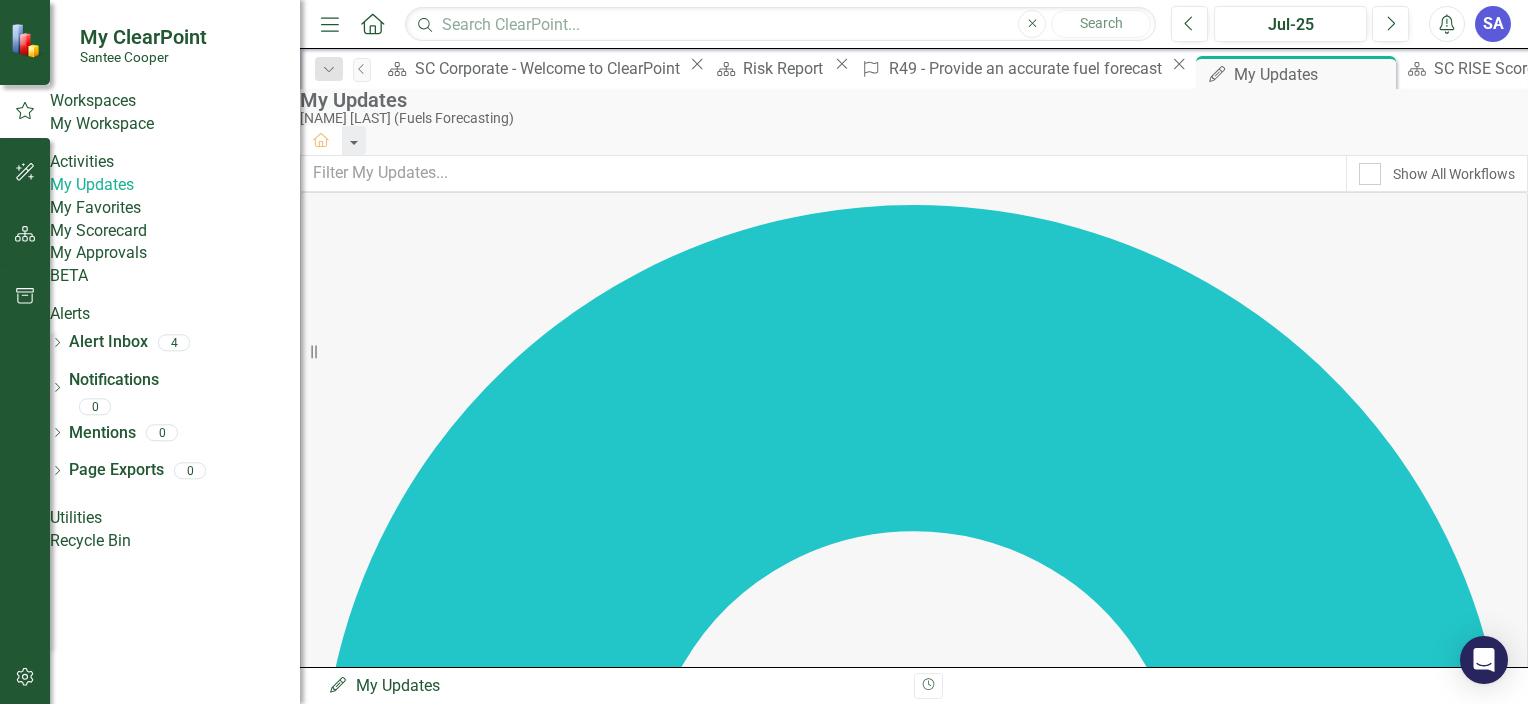click on "Expanded" 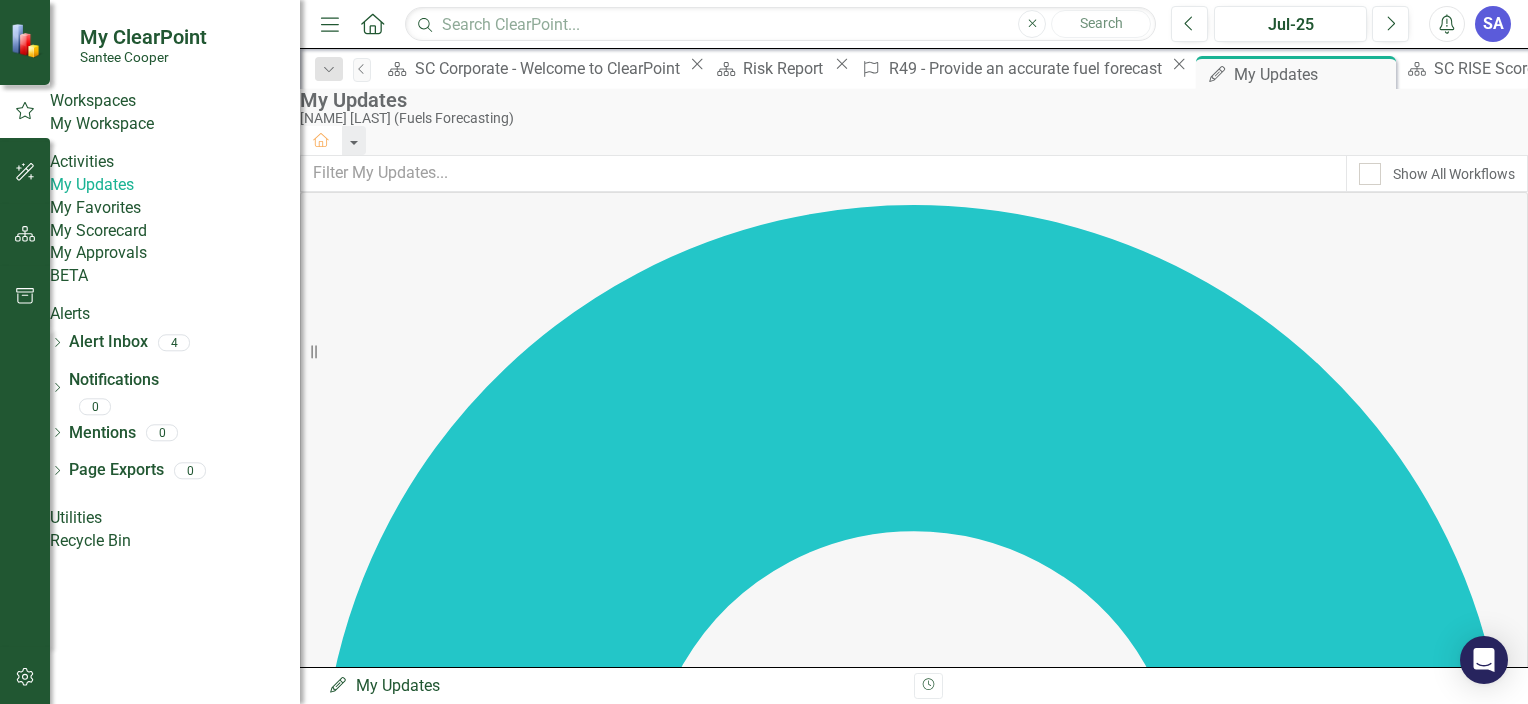 click on "SA" at bounding box center (1493, 24) 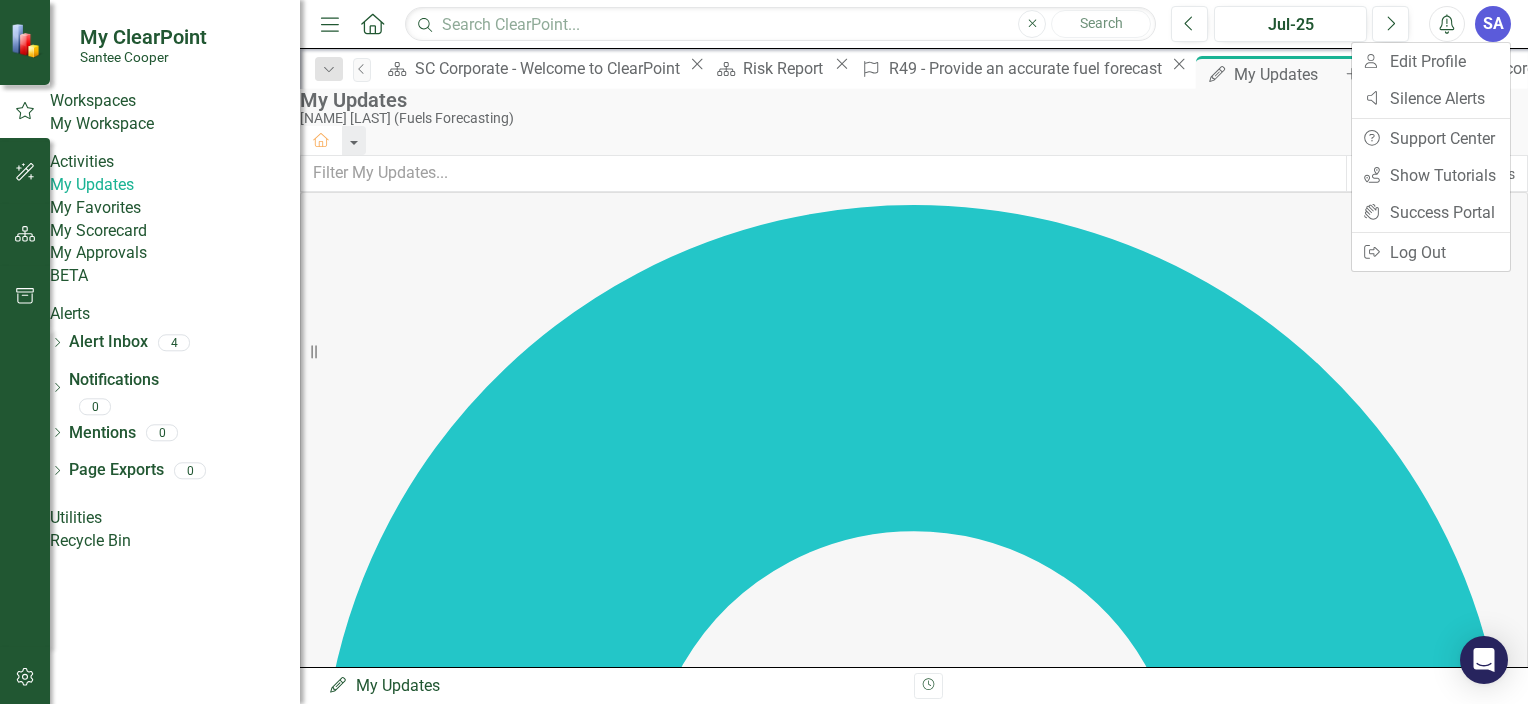 click 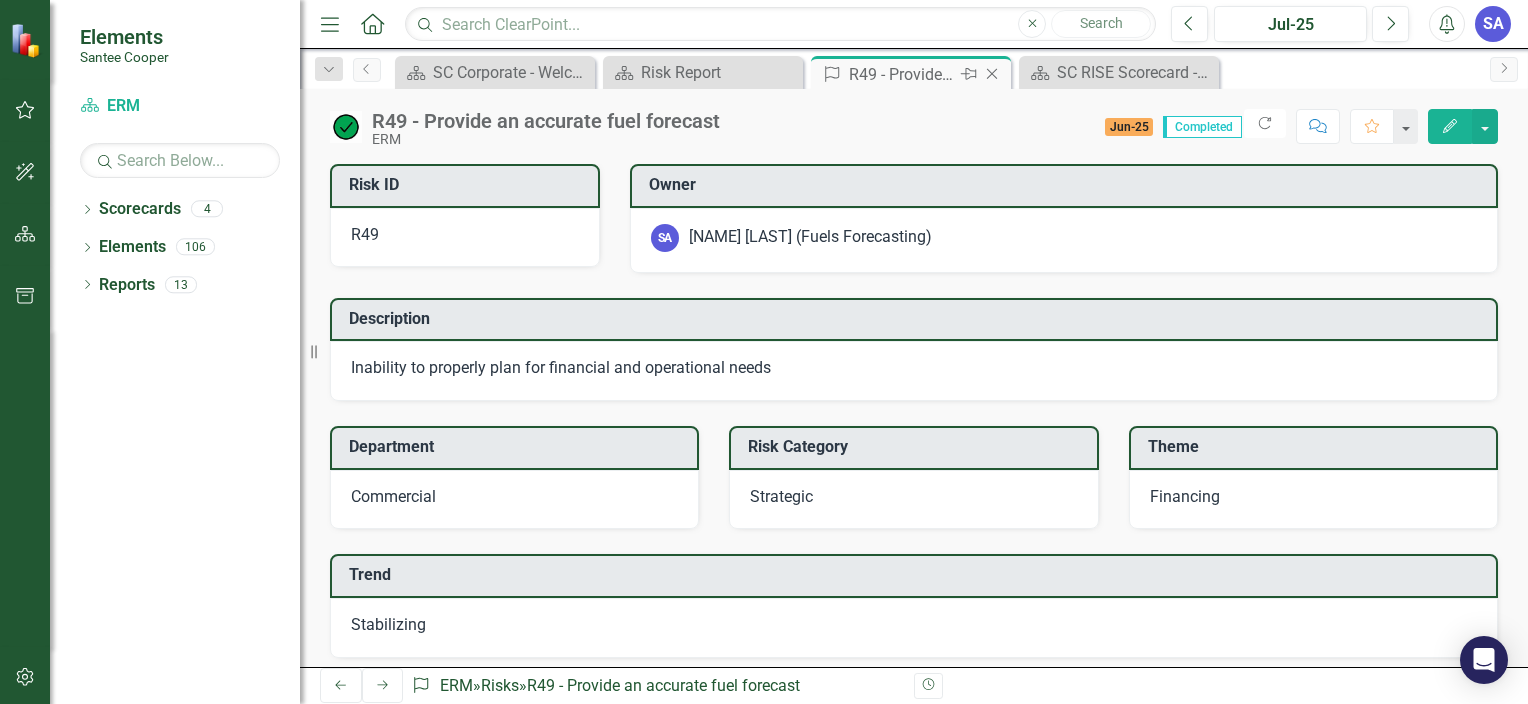 click on "Close" 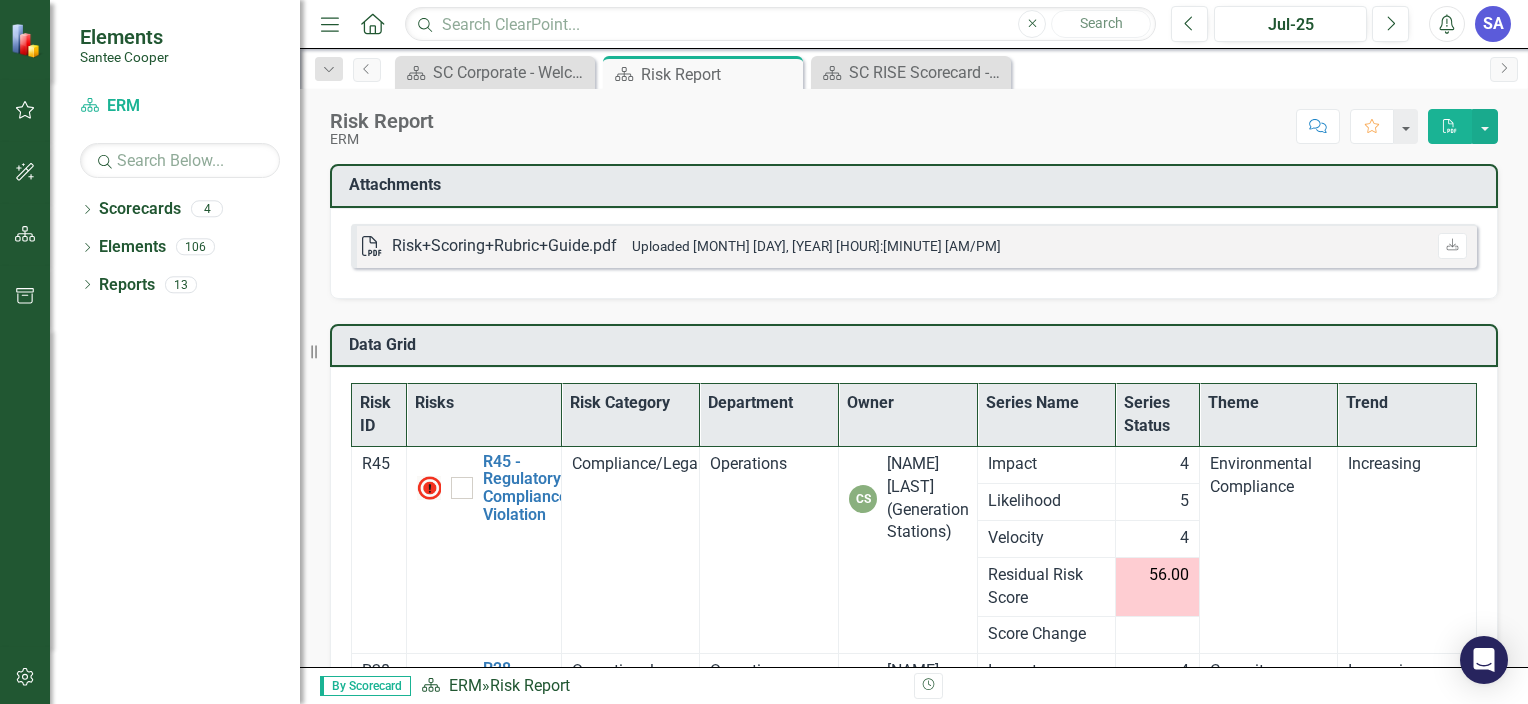 click on "Owner" at bounding box center [908, 415] 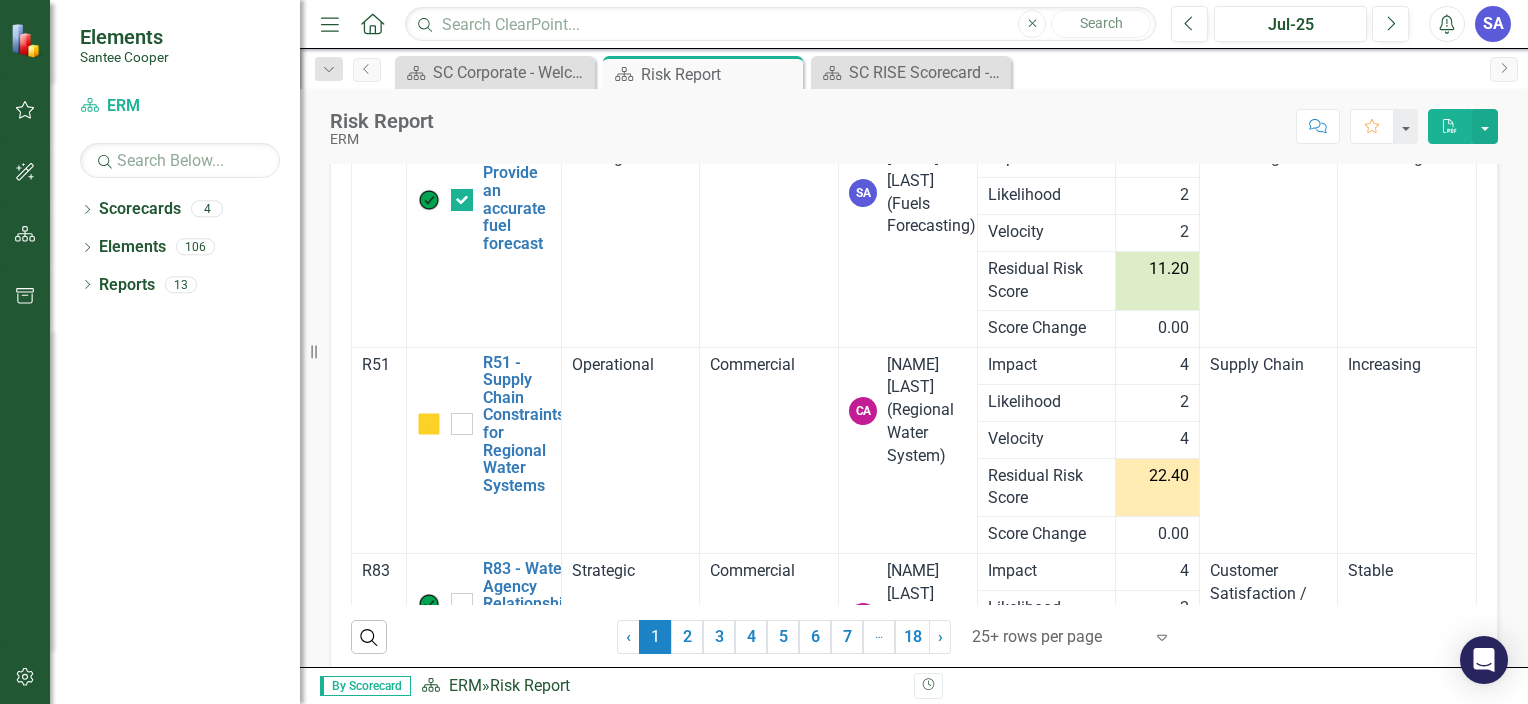 scroll, scrollTop: 330, scrollLeft: 0, axis: vertical 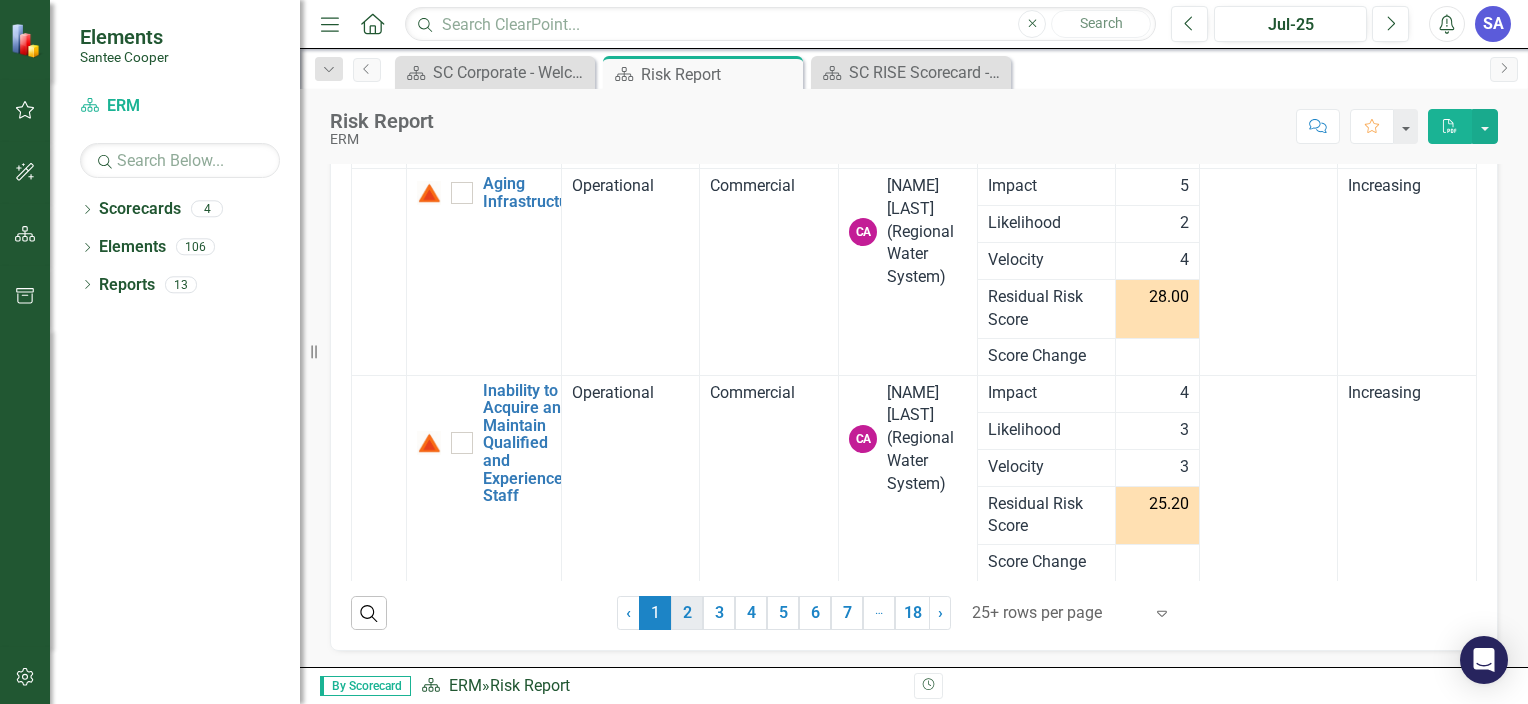 click on "2" at bounding box center (687, 613) 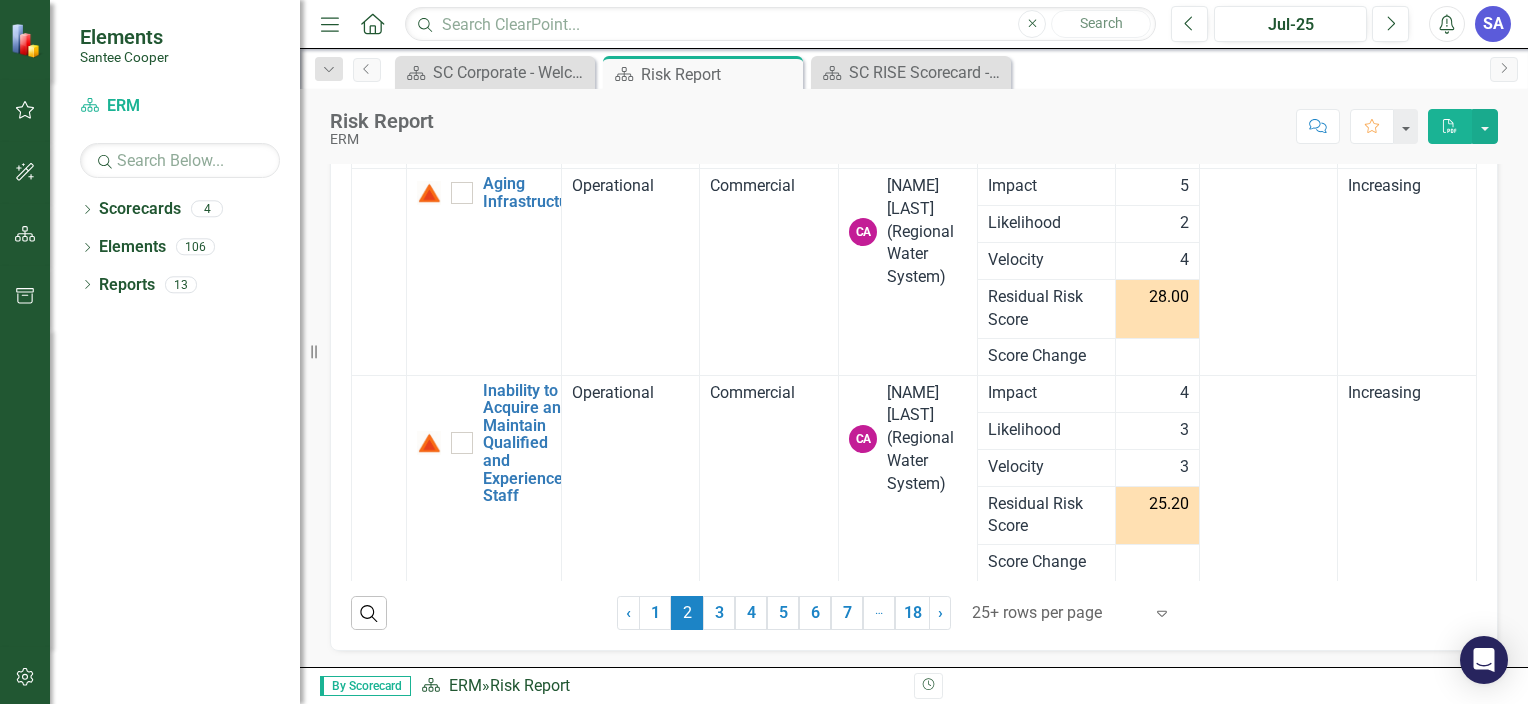 scroll, scrollTop: 0, scrollLeft: 0, axis: both 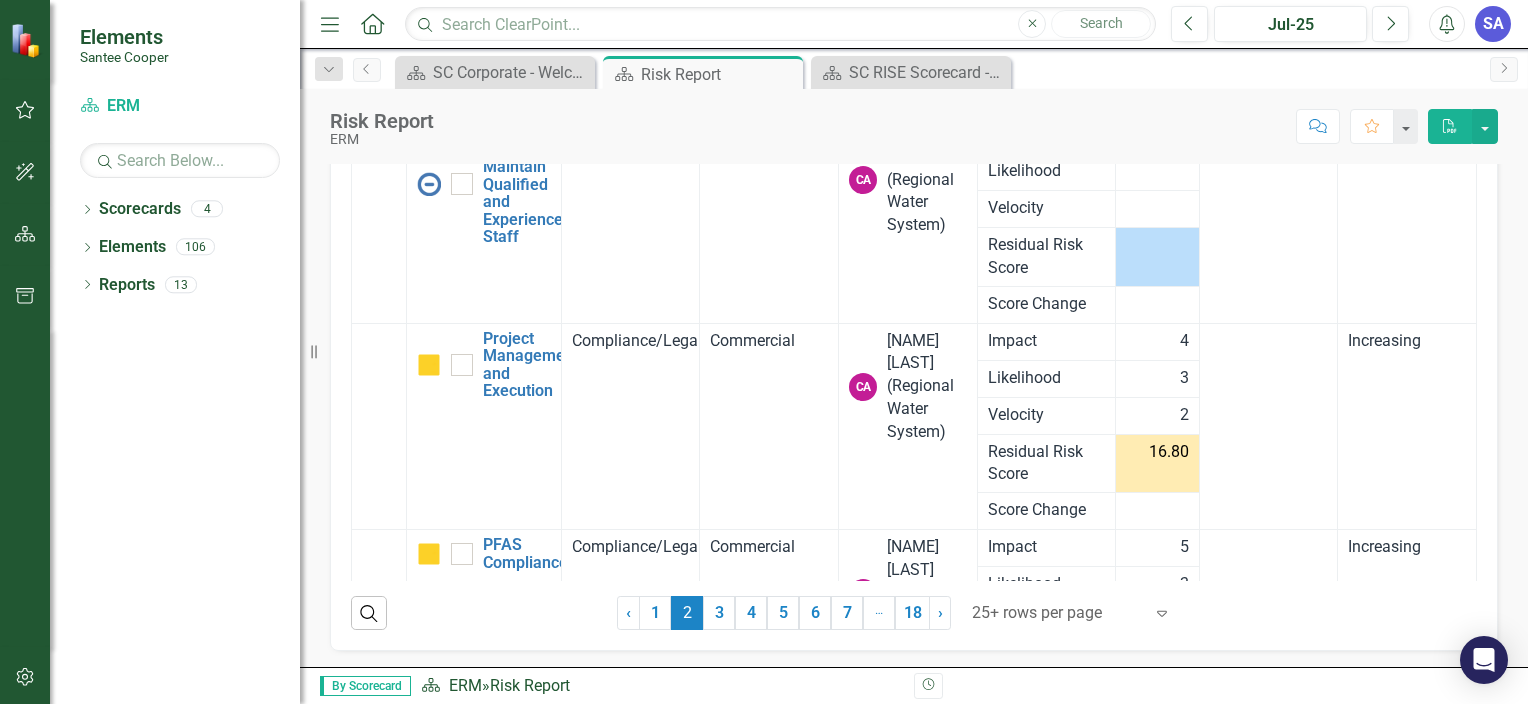 drag, startPoint x: 1446, startPoint y: 232, endPoint x: 1459, endPoint y: 338, distance: 106.7942 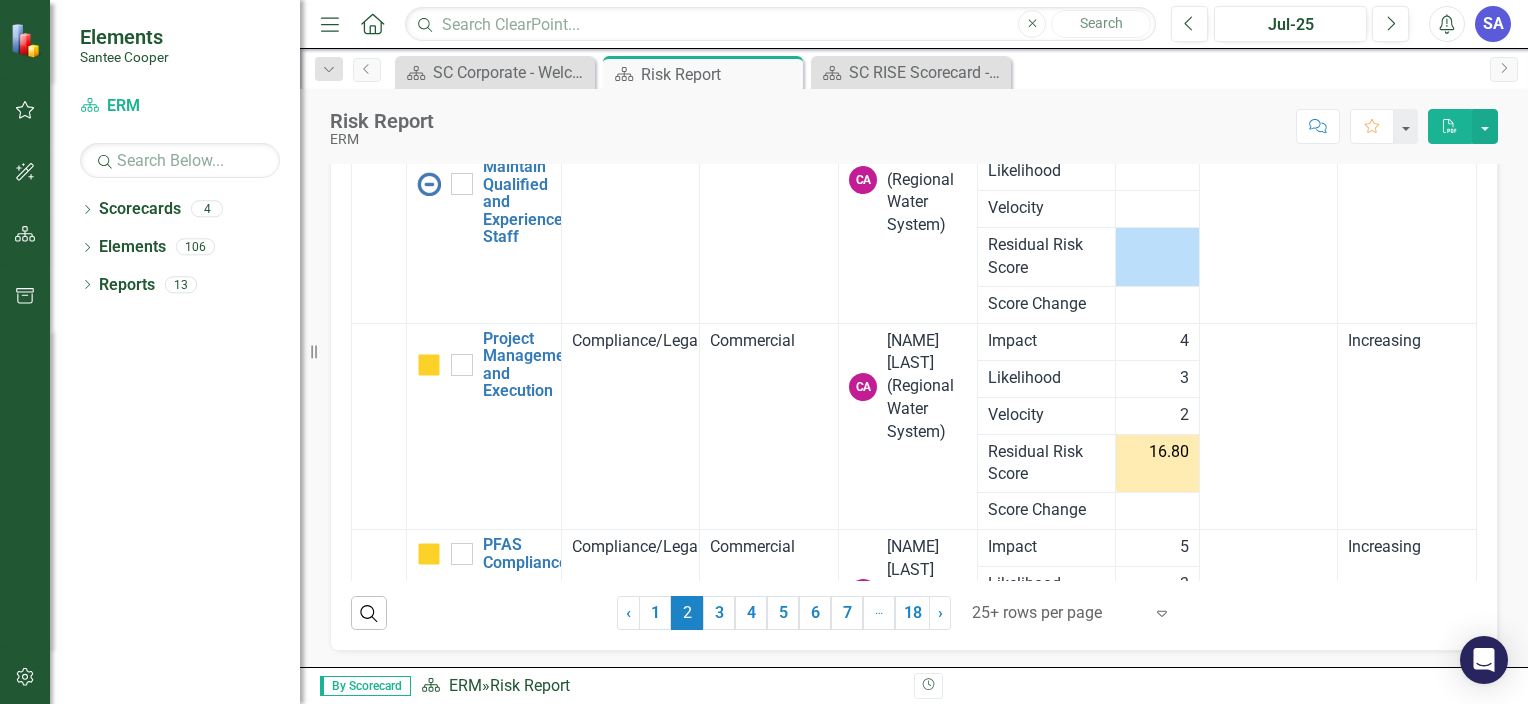 click on "Risk ID Risks Risk Category Department Owner Sort Ascending Series Name Series Status Theme Trend Inability to Acquire and Maintain Qualified and Experienced Staff Edit Edit Risk Link Open Element Operational Commercial CA [NAME] [LAST] (Regional Water System) Impact Increasing Likelihood Velocity Residual Risk Score Score Change Project Management and Execution Edit Edit Risk Link Open Element Compliance/Legal Commercial CA [NAME] [LAST] (Regional Water System) Impact 4 Increasing Likelihood 3 Velocity 2 Residual Risk Score 16.80 Score Change PFAS Compliance Edit Edit Risk Link Open Element Compliance/Legal Commercial CA [NAME] [LAST] (Regional Water System) Impact 5 Increasing Likelihood 3 Velocity 2 Residual Risk Score 21.00 Score Change R17 R17 - Camp Hall Edit Edit Risk Link Open Element Strategic Commercial DC [NAME] Impact 4 External Stakeholder Relations Increasing Likelihood 5 Velocity 3 Residual Risk Score 42.00 Score Change R31 Edit Edit Risk Link Open Element Strategic DC" at bounding box center (914, 317) 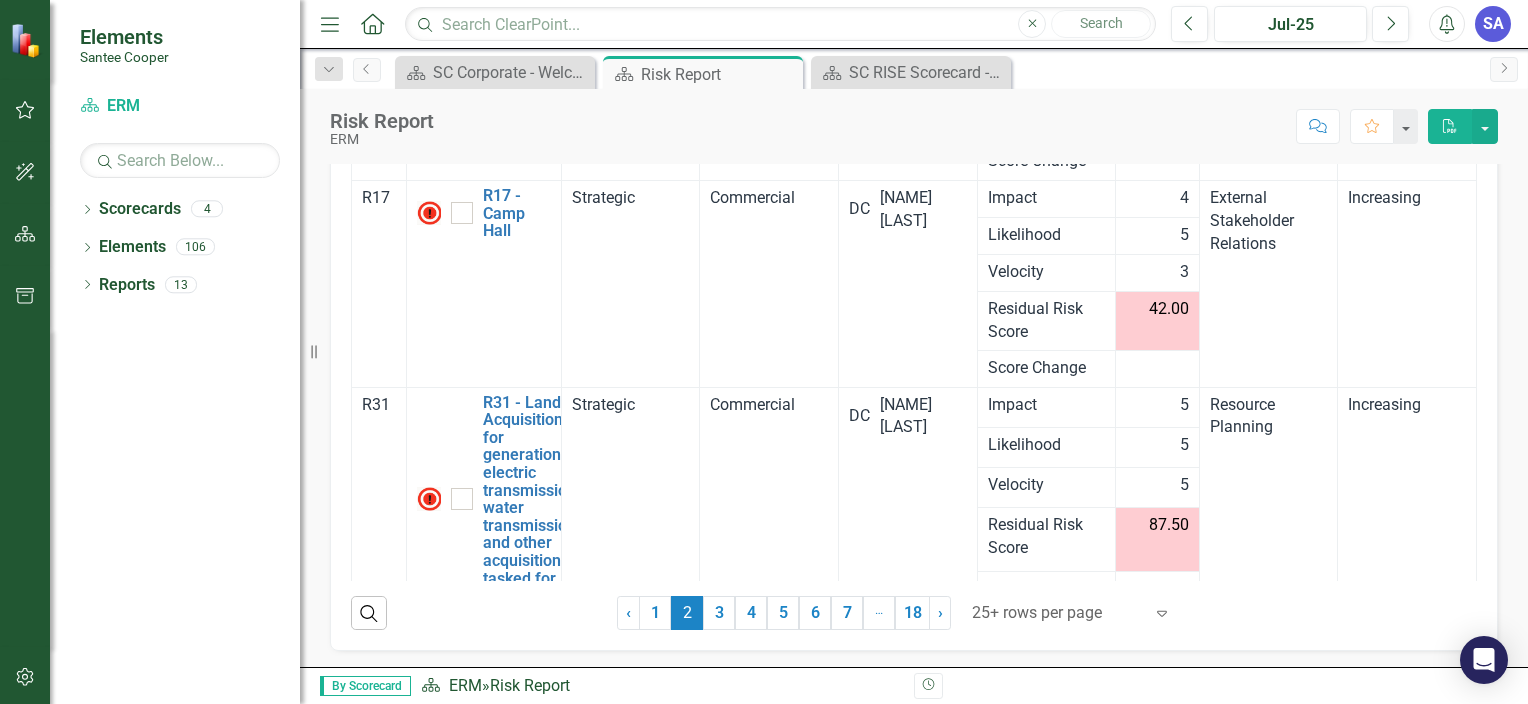 scroll, scrollTop: 585, scrollLeft: 0, axis: vertical 